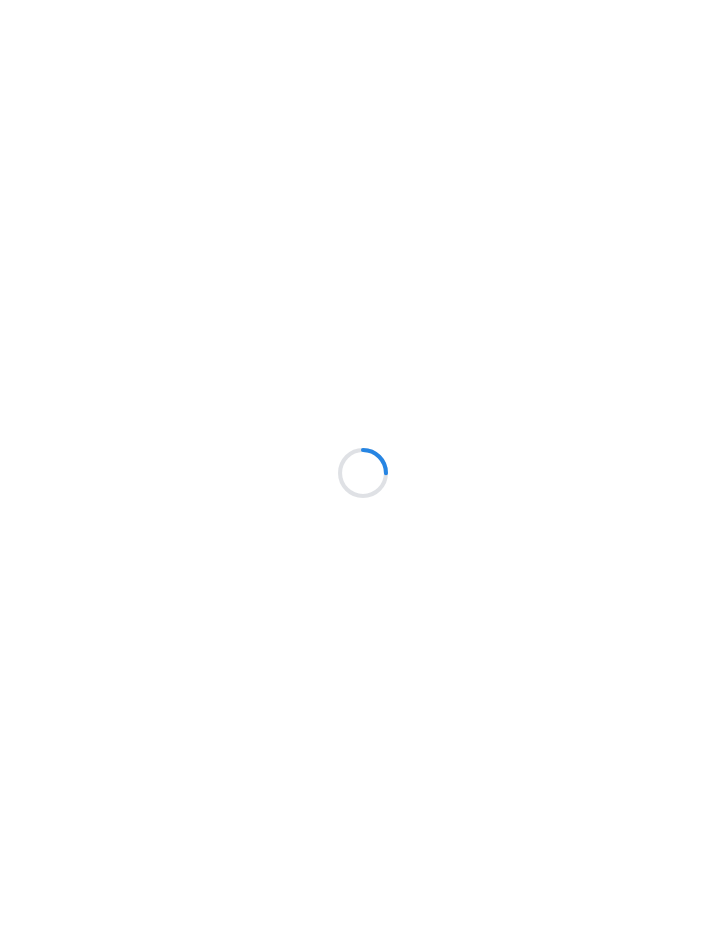 scroll, scrollTop: 0, scrollLeft: 0, axis: both 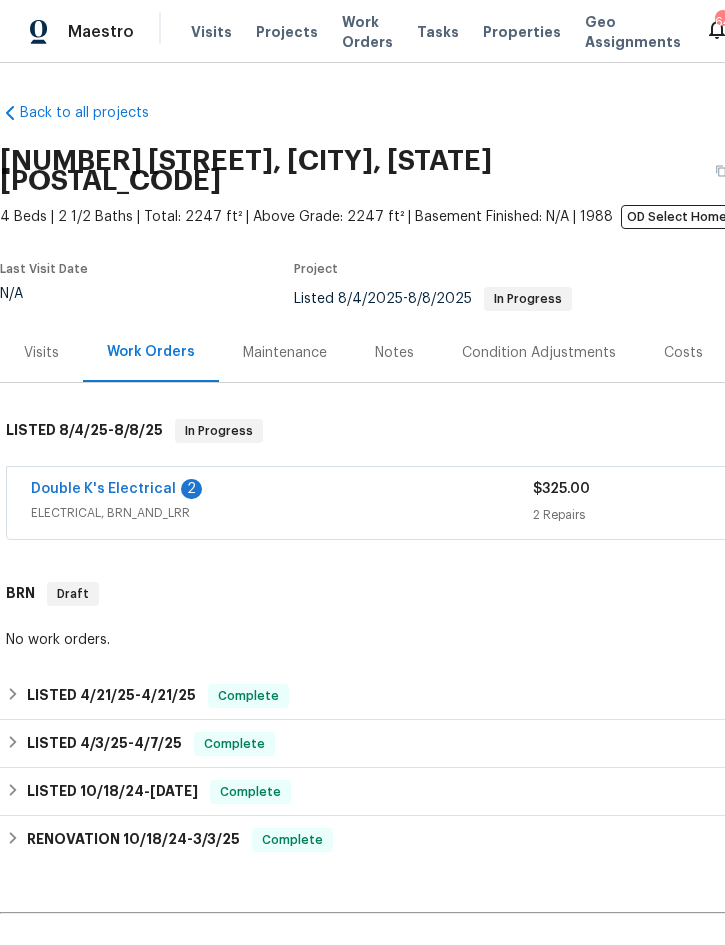 click on "Double K's Electrical" at bounding box center (103, 489) 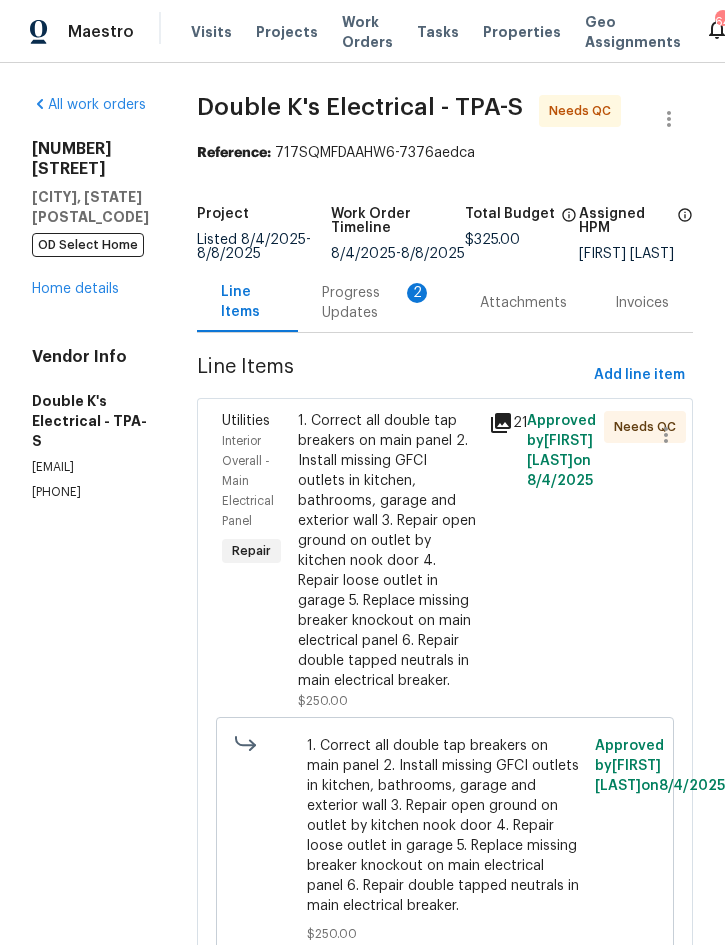 click on "Progress Updates 2" at bounding box center [377, 303] 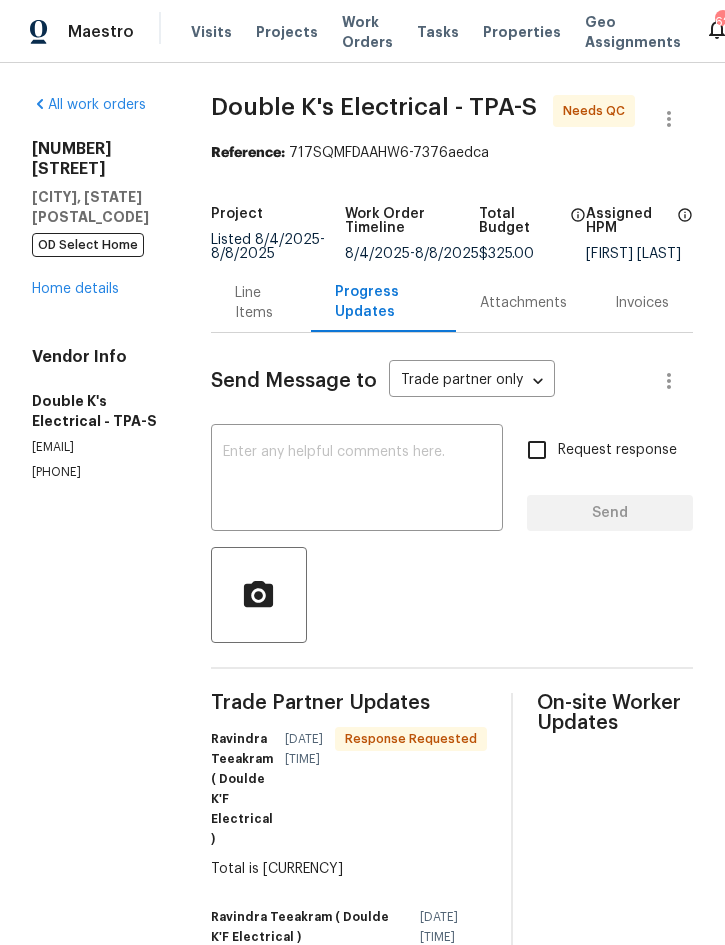 click on "Line Items" at bounding box center [261, 303] 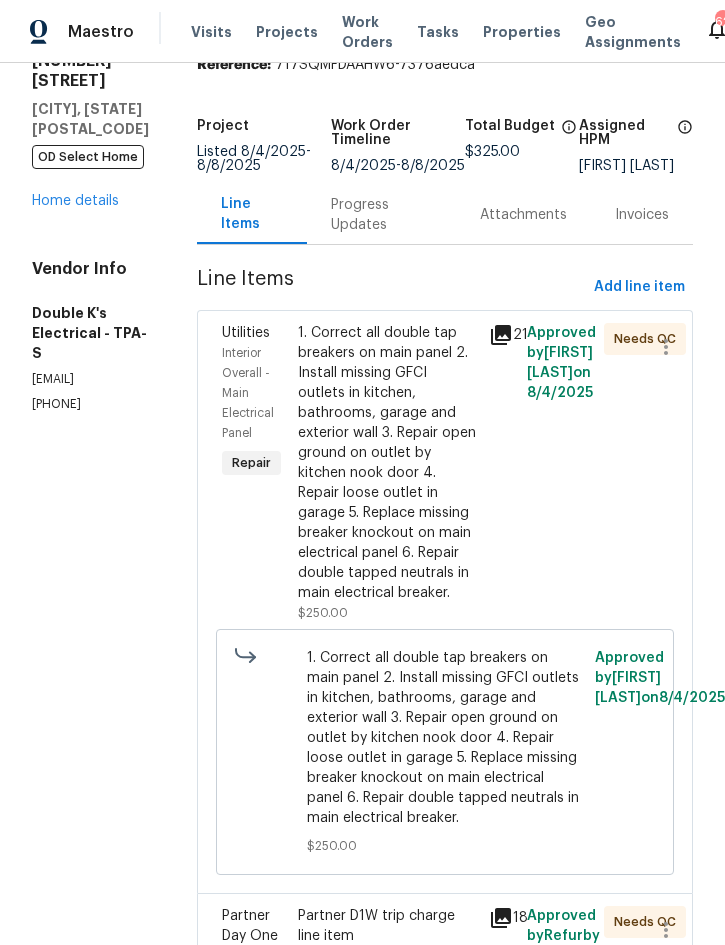 scroll, scrollTop: 80, scrollLeft: 0, axis: vertical 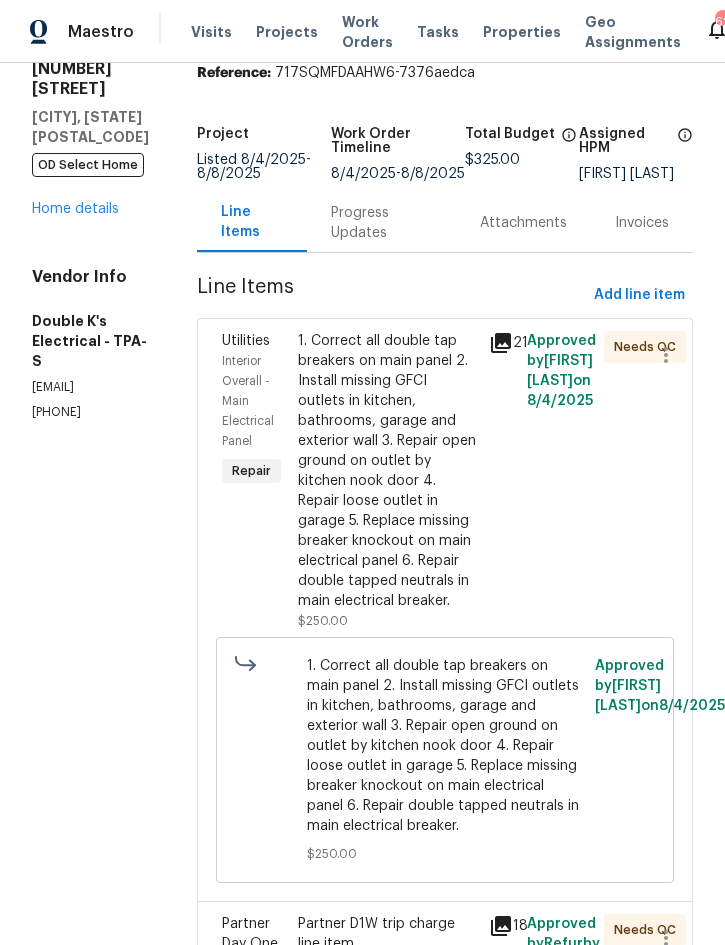 click on "1. Correct all double tap breakers on main panel
2. Install missing GFCI outlets in kitchen, bathrooms, garage and exterior wall
3. Repair open ground on outlet by kitchen nook door
4. Repair loose outlet in garage
5. Replace missing breaker knockout on main electrical panel
6. Repair double tapped neutrals in main electrical breaker." at bounding box center (387, 471) 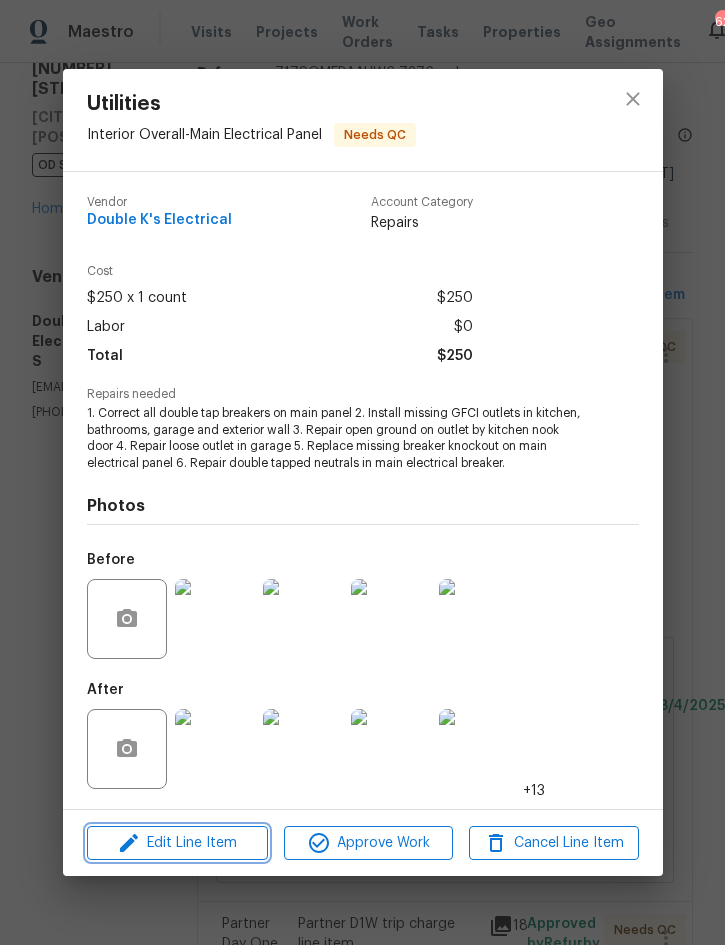 click on "Edit Line Item" at bounding box center (177, 843) 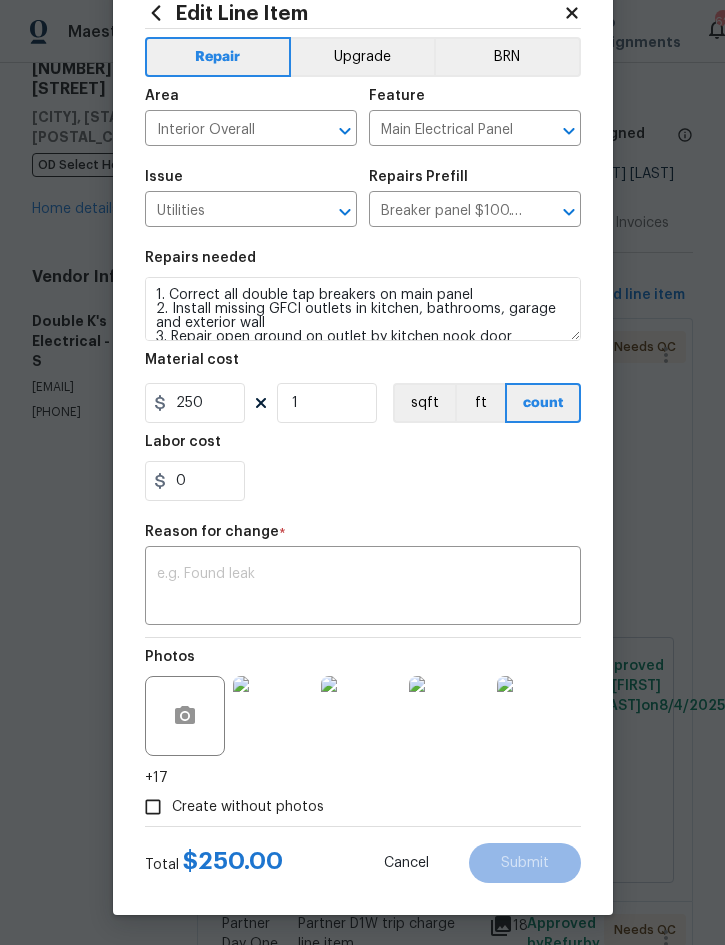 scroll, scrollTop: 60, scrollLeft: 0, axis: vertical 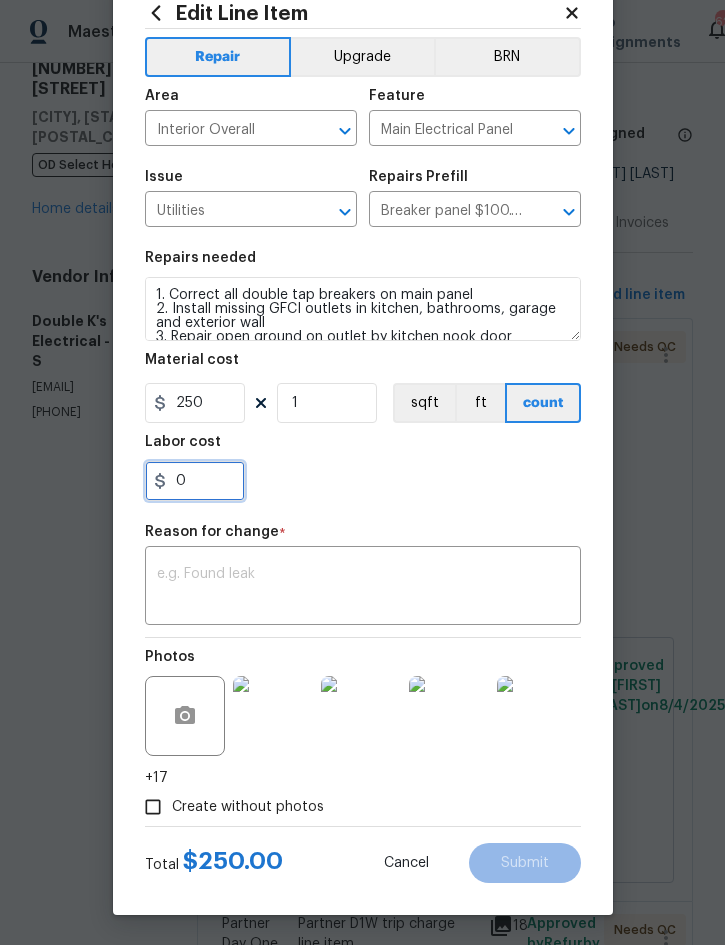 click on "0" at bounding box center (195, 481) 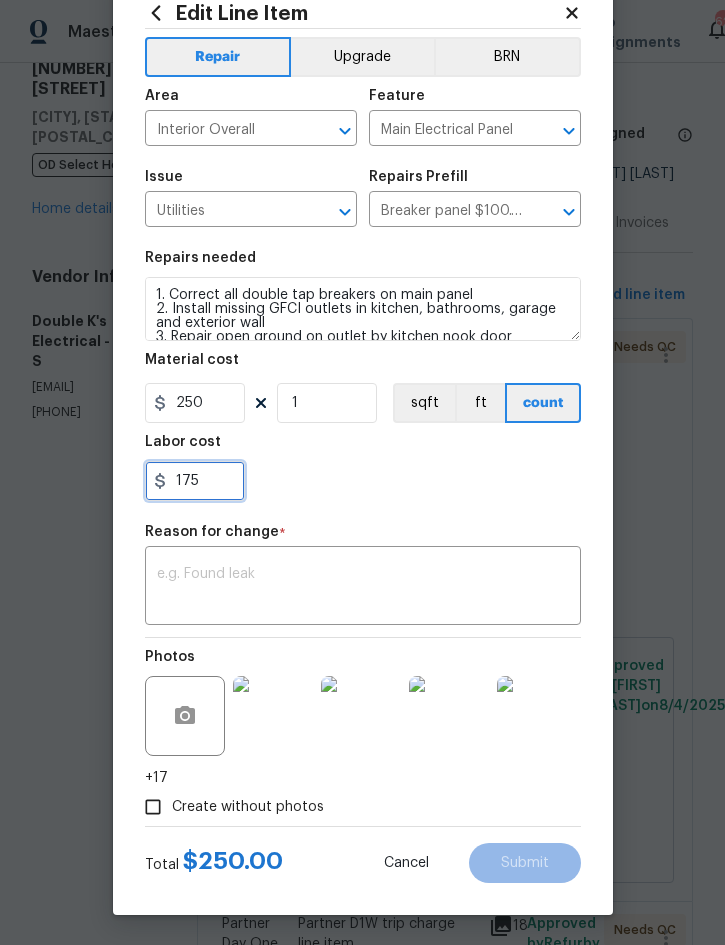 type on "175" 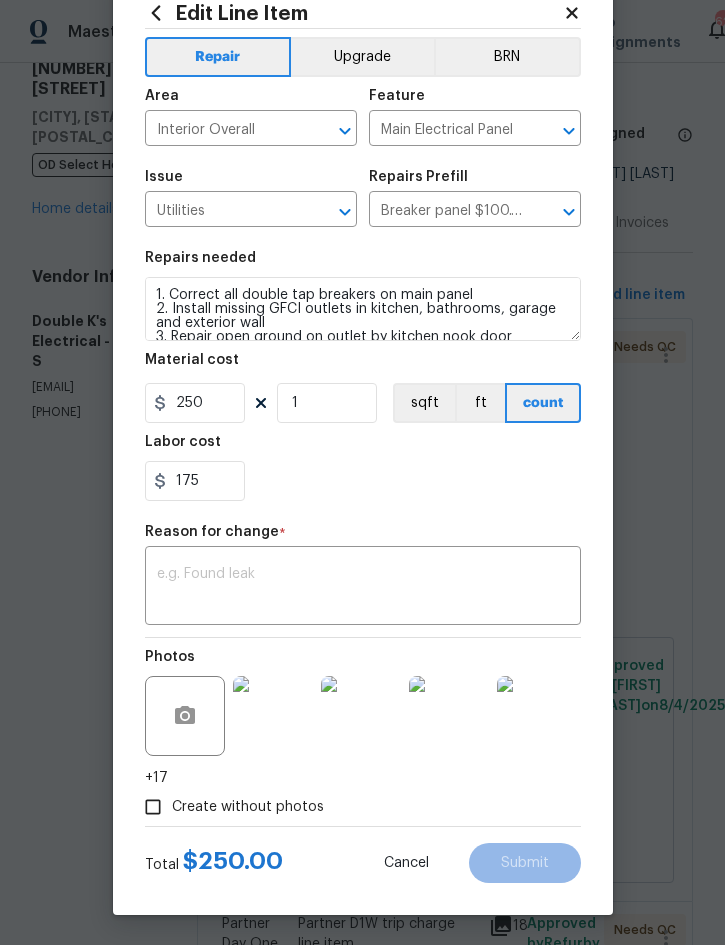 click at bounding box center [363, 588] 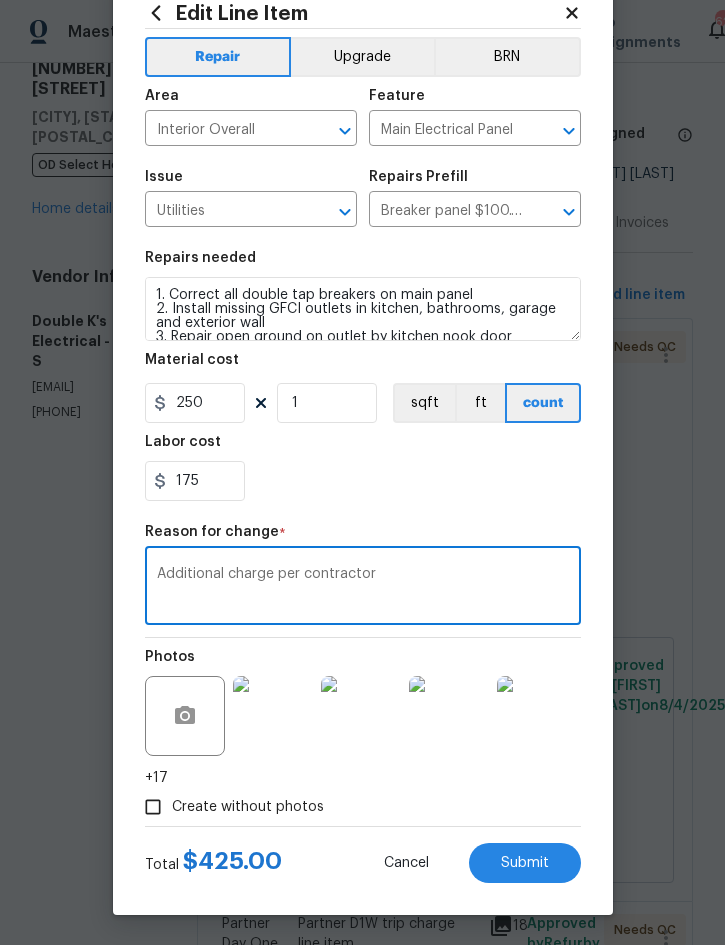 type on "Additional charge per contractor" 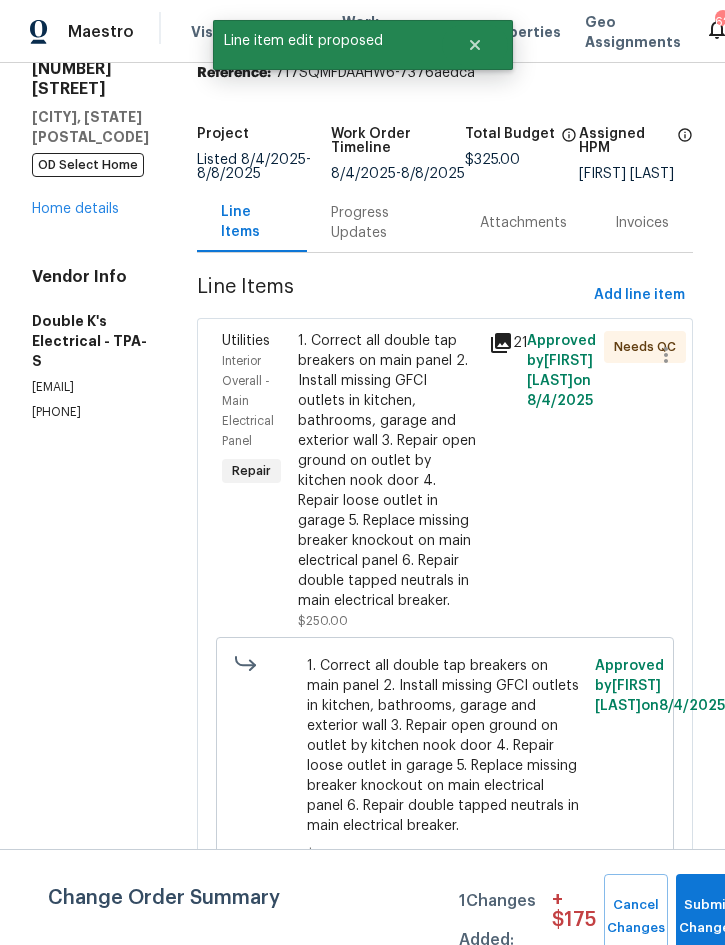 scroll, scrollTop: 0, scrollLeft: 0, axis: both 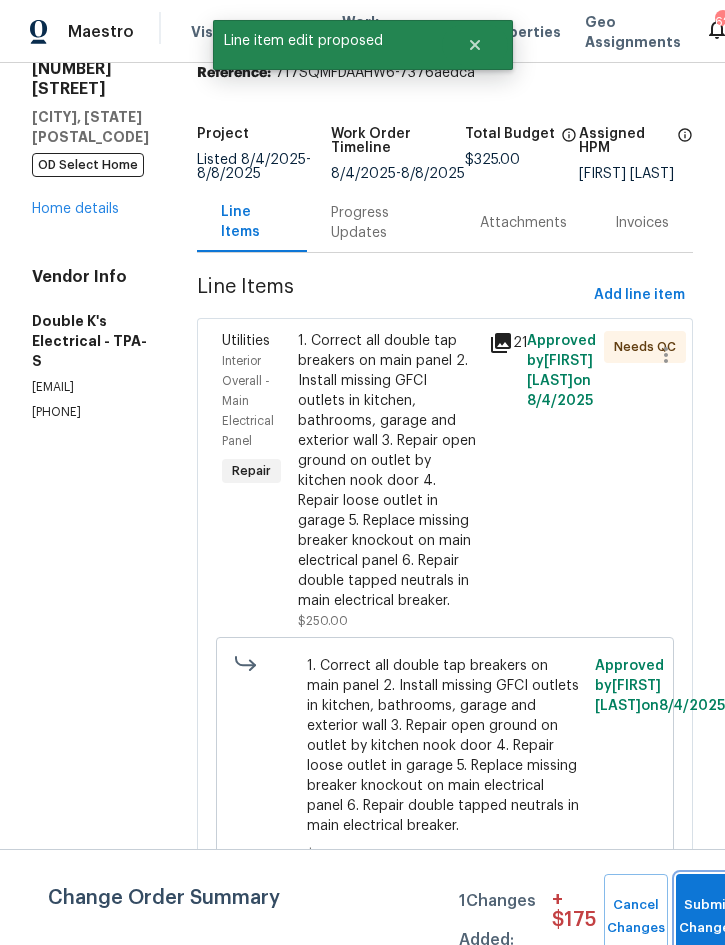 click on "Submit Changes" at bounding box center (708, 917) 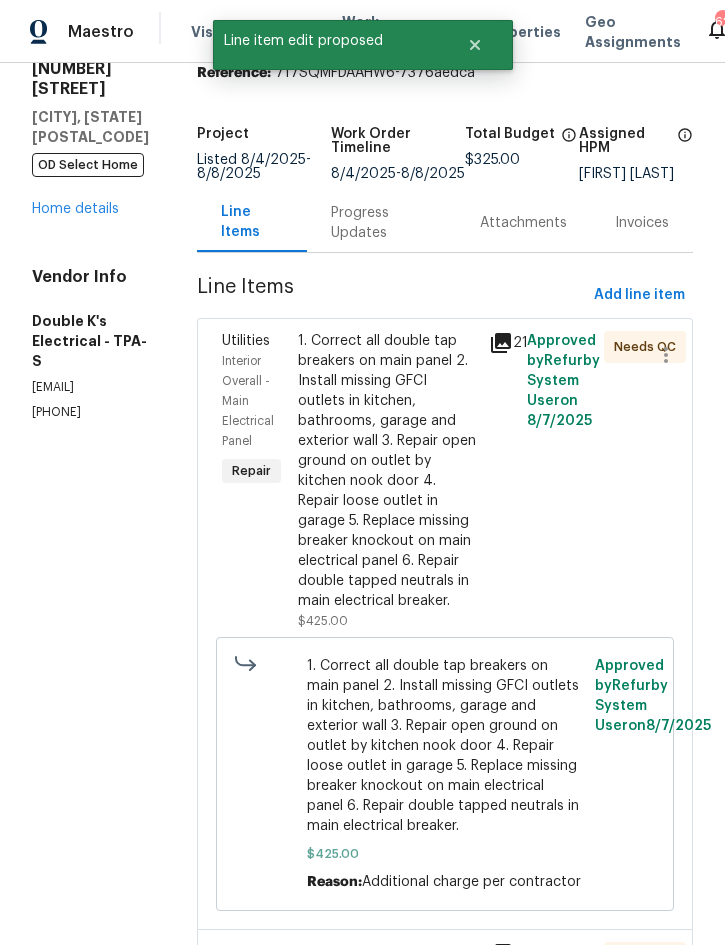 click on "1. Correct all double tap breakers on main panel
2. Install missing GFCI outlets in kitchen, bathrooms, garage and exterior wall
3. Repair open ground on outlet by kitchen nook door
4. Repair loose outlet in garage
5. Replace missing breaker knockout on main electrical panel
6. Repair double tapped neutrals in main electrical breaker." at bounding box center [387, 471] 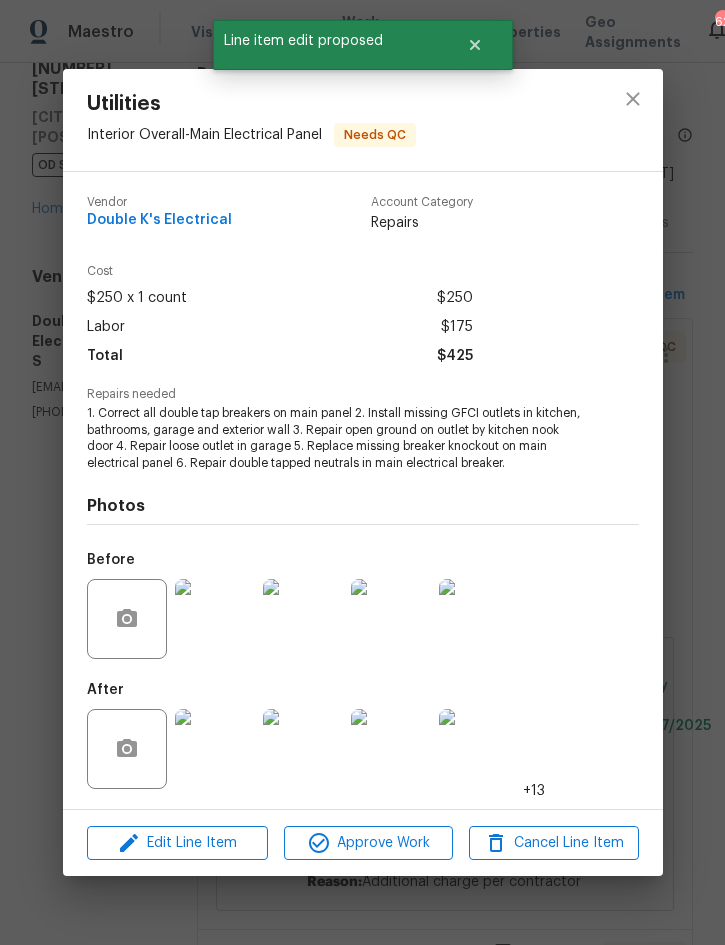 scroll, scrollTop: 55, scrollLeft: 0, axis: vertical 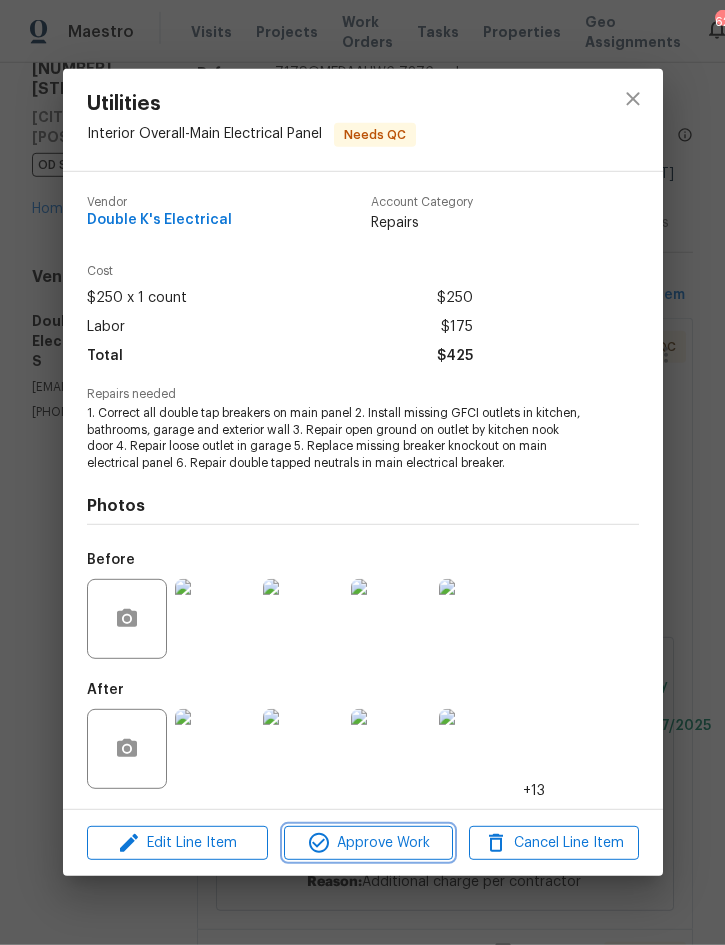 click on "Approve Work" at bounding box center (368, 843) 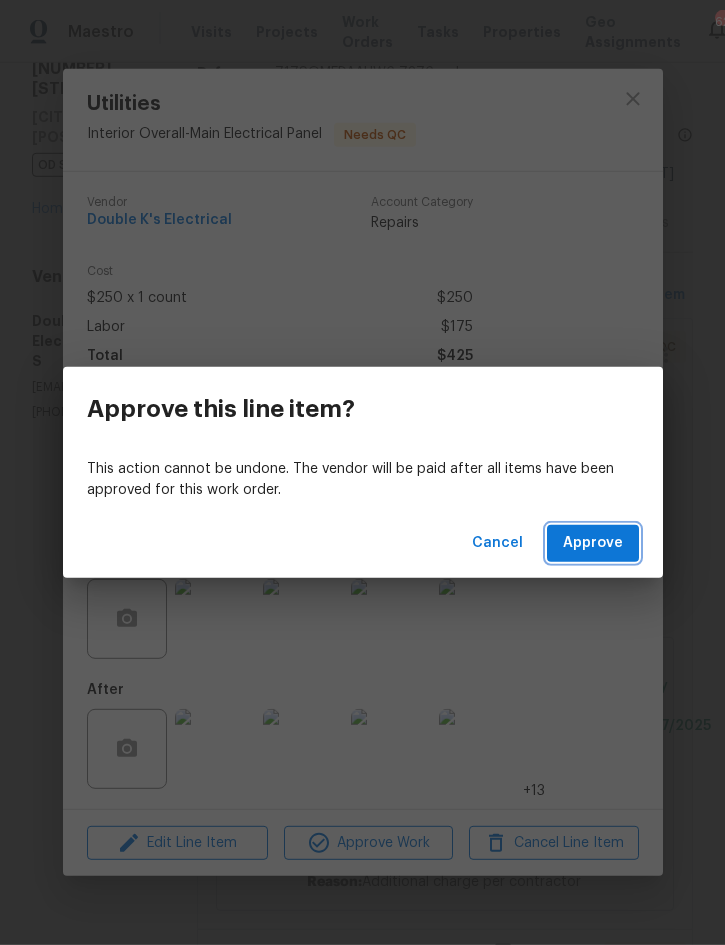 click on "Approve" at bounding box center (593, 543) 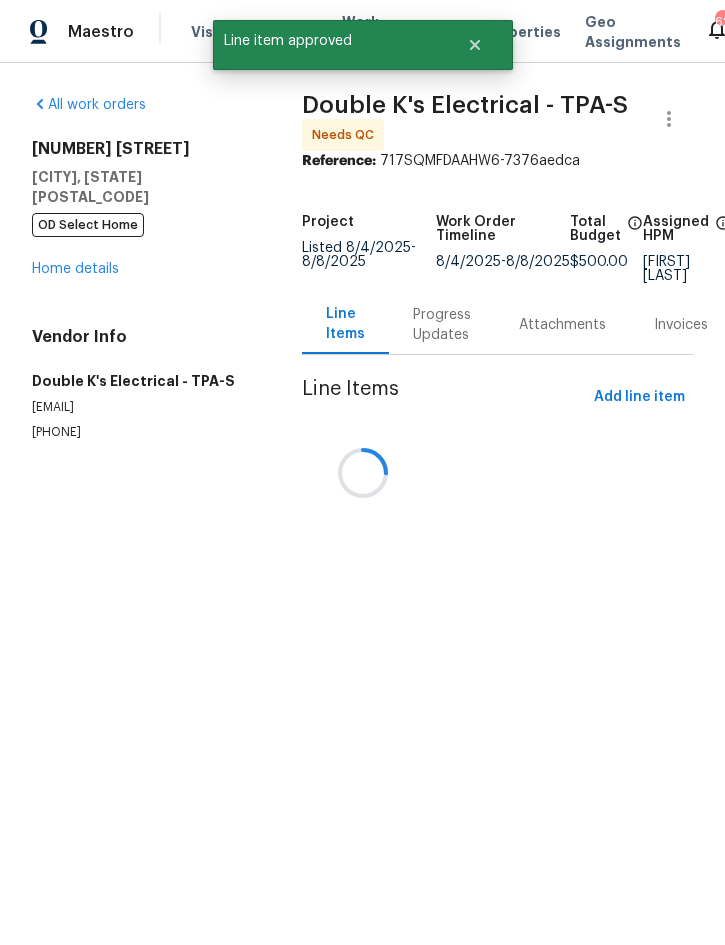 scroll, scrollTop: 0, scrollLeft: 0, axis: both 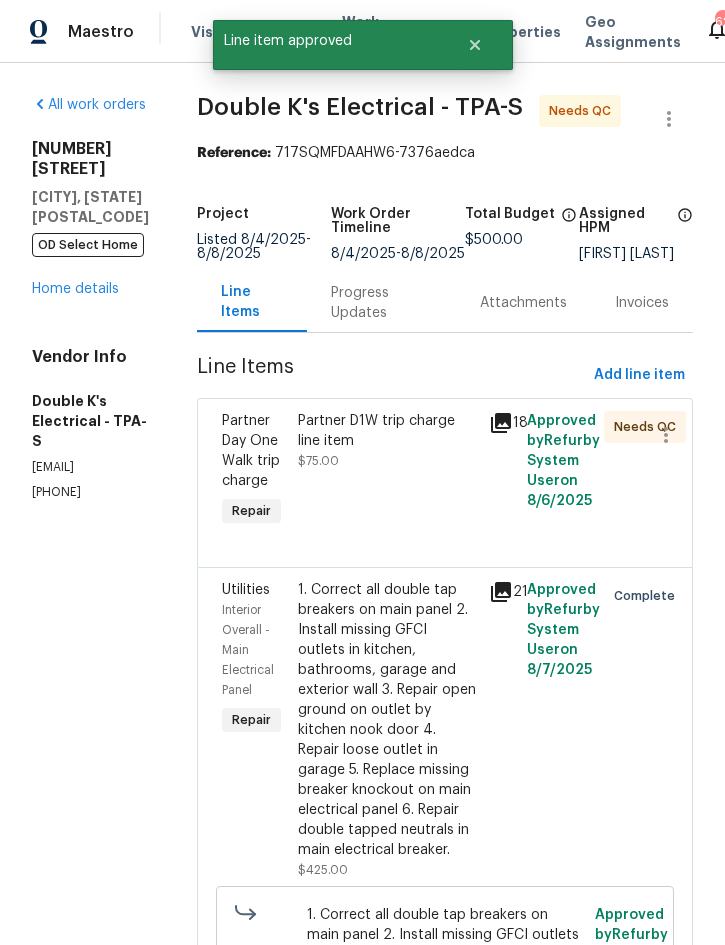 click on "Partner D1W trip charge line item [CURRENCY]" at bounding box center (387, 441) 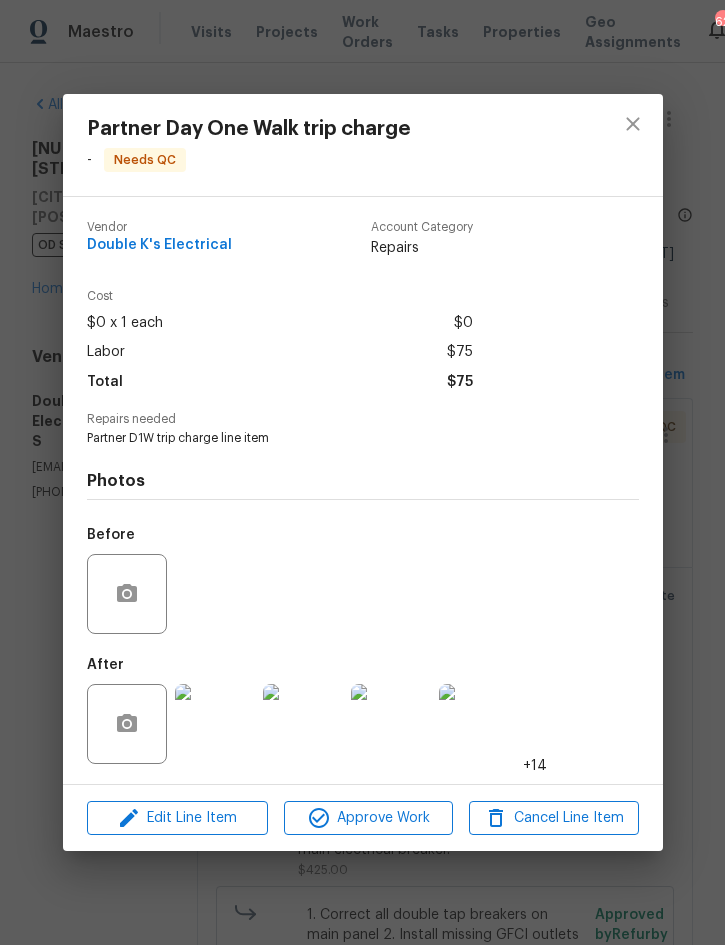 click at bounding box center [479, 724] 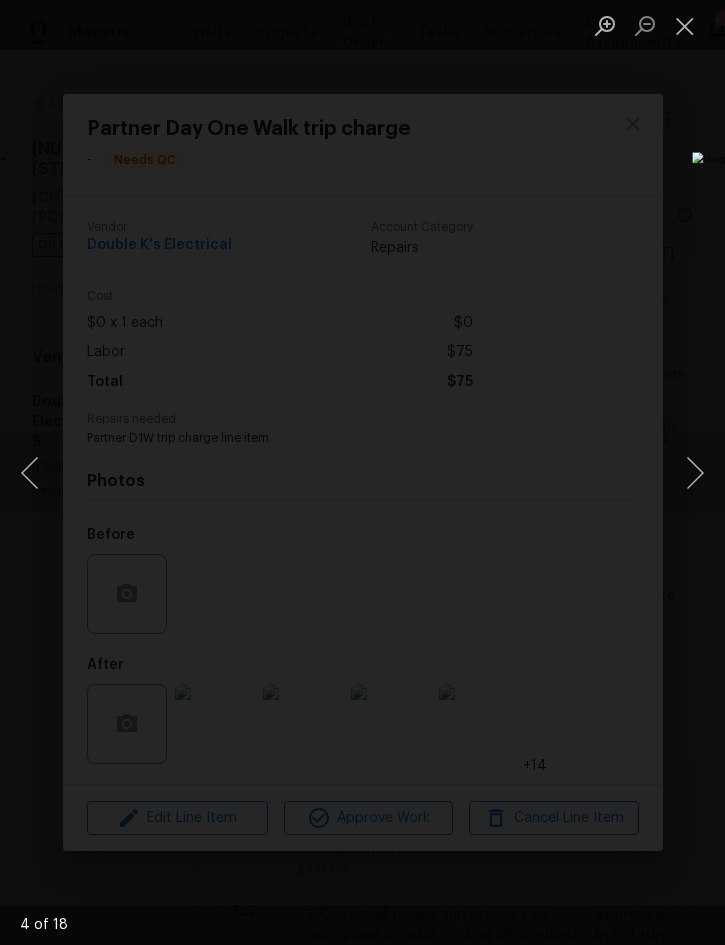 click at bounding box center (695, 473) 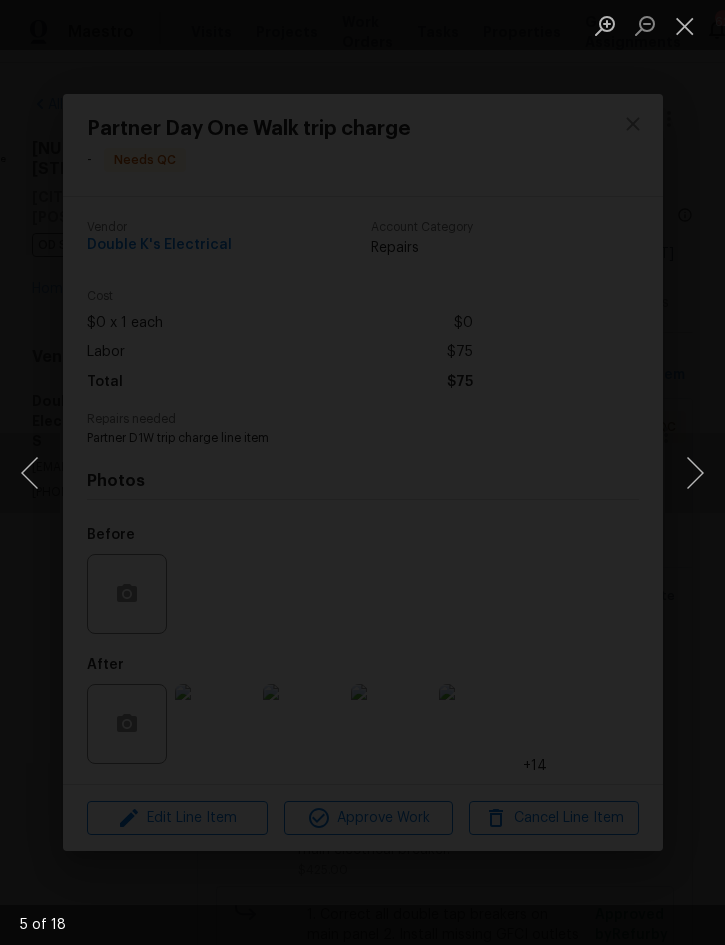 click at bounding box center [695, 473] 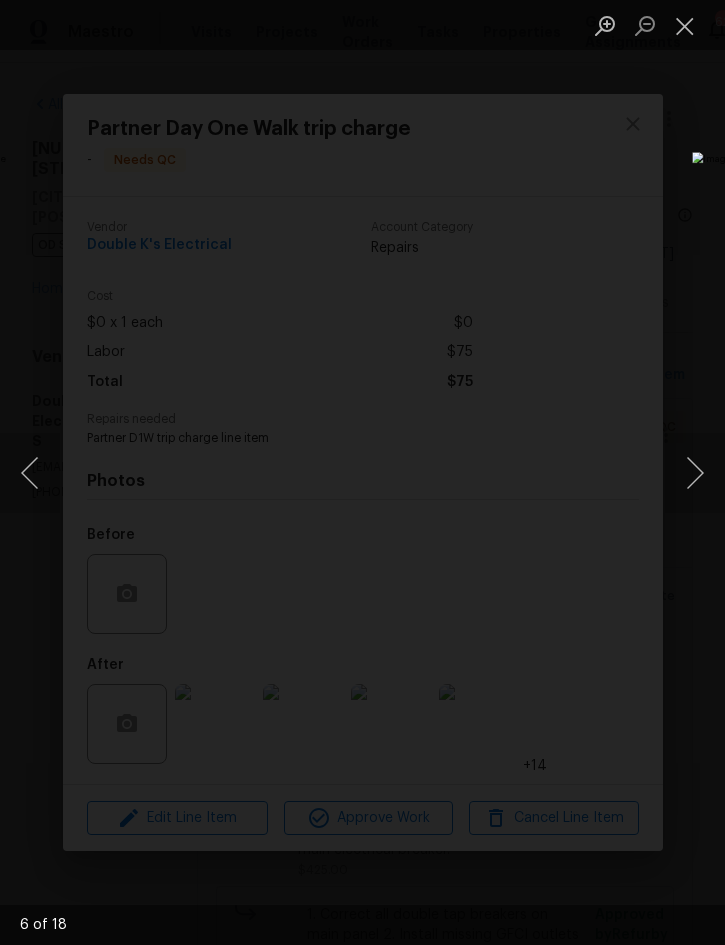 click at bounding box center [30, 473] 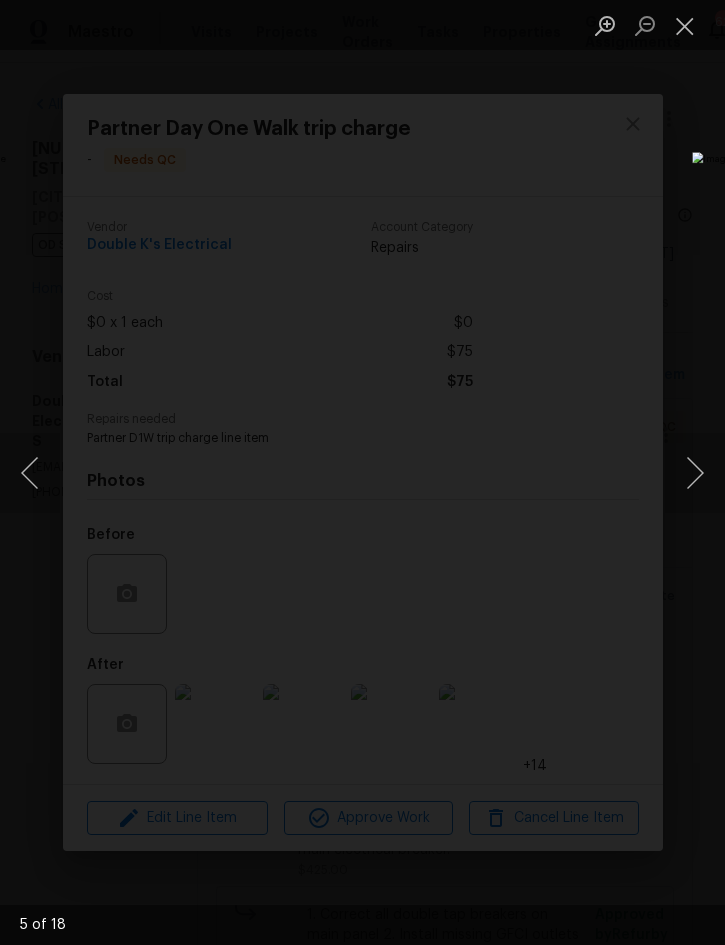 click at bounding box center [695, 473] 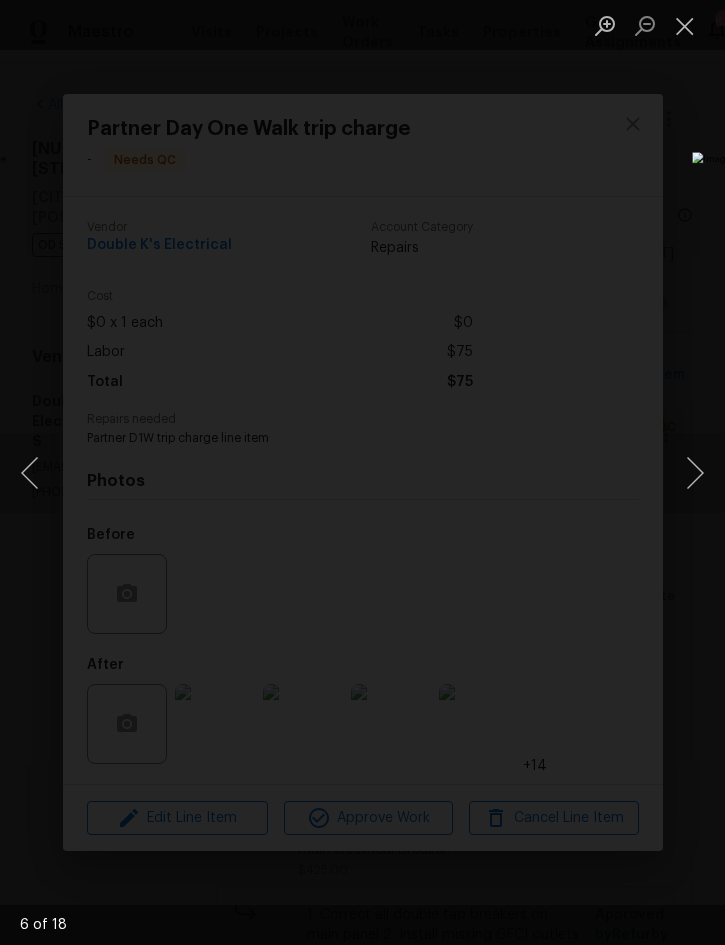 click at bounding box center [695, 473] 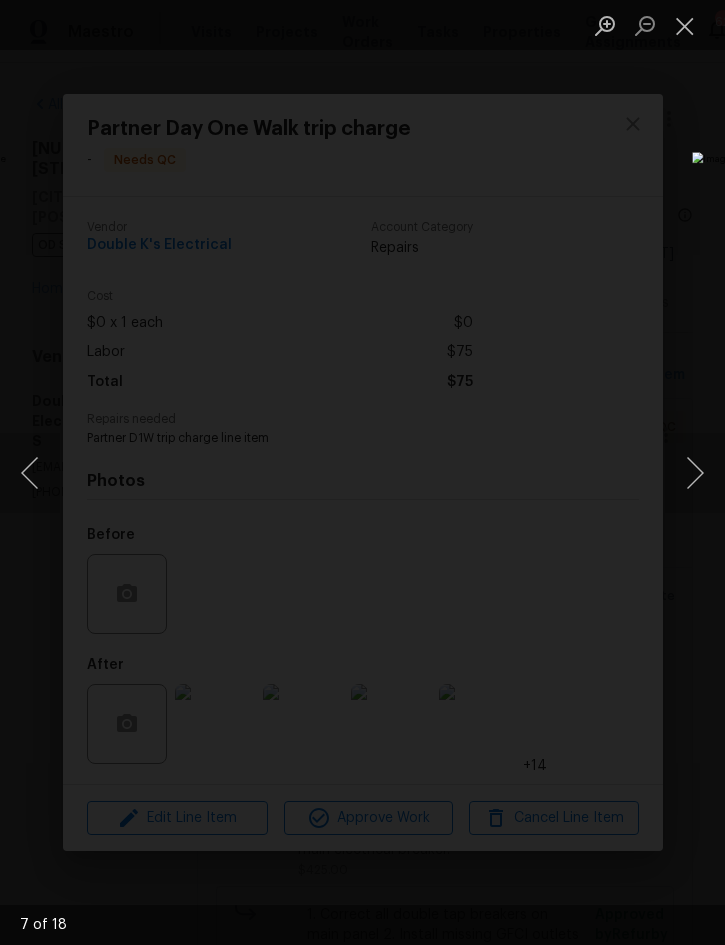 click at bounding box center (695, 473) 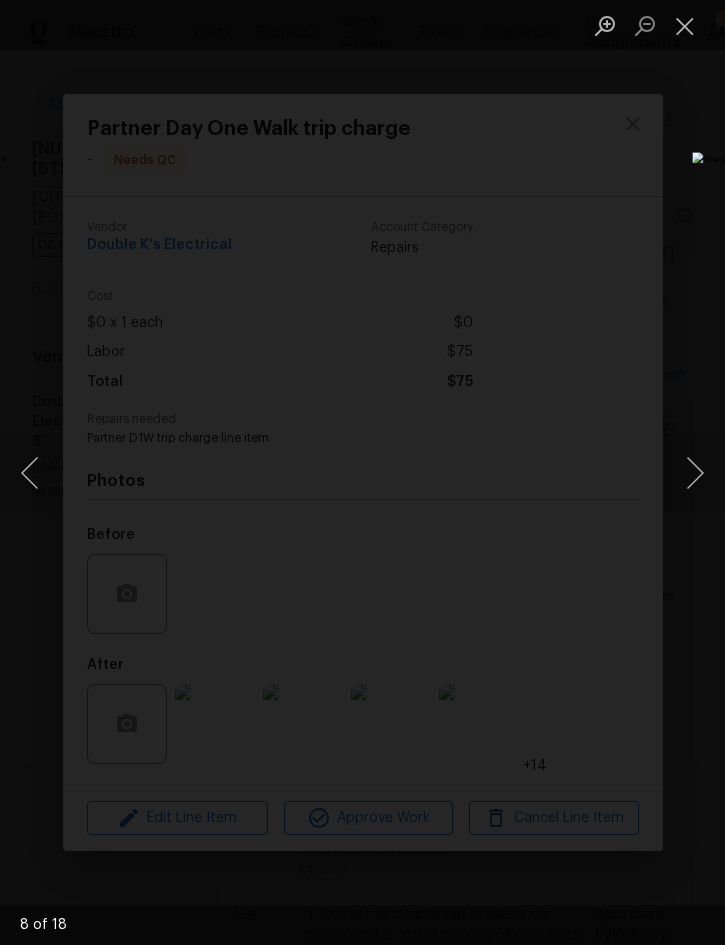 click at bounding box center (695, 473) 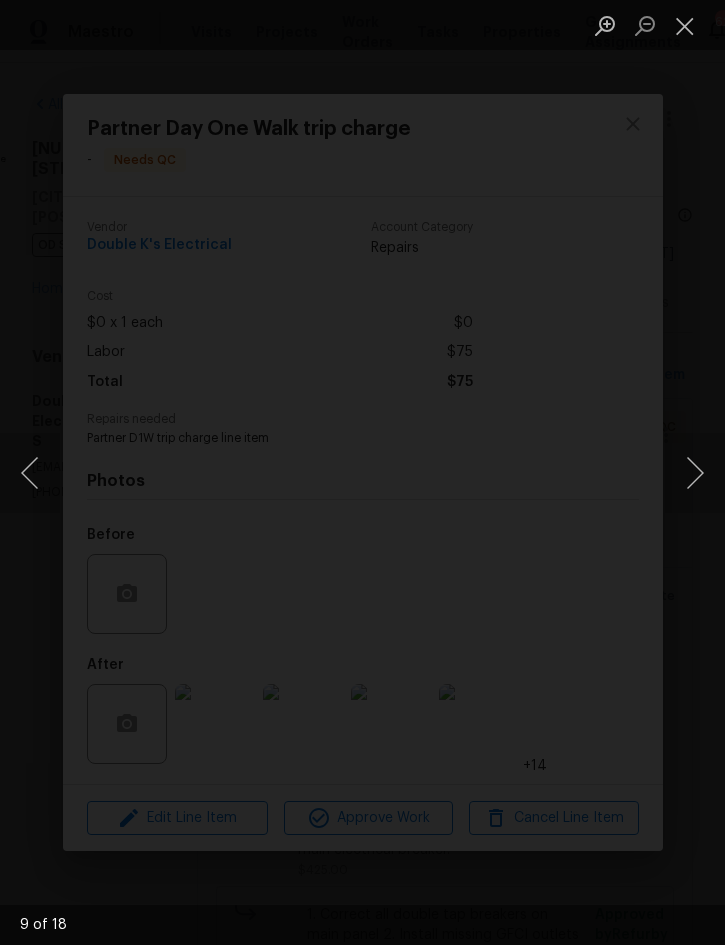 click at bounding box center (695, 473) 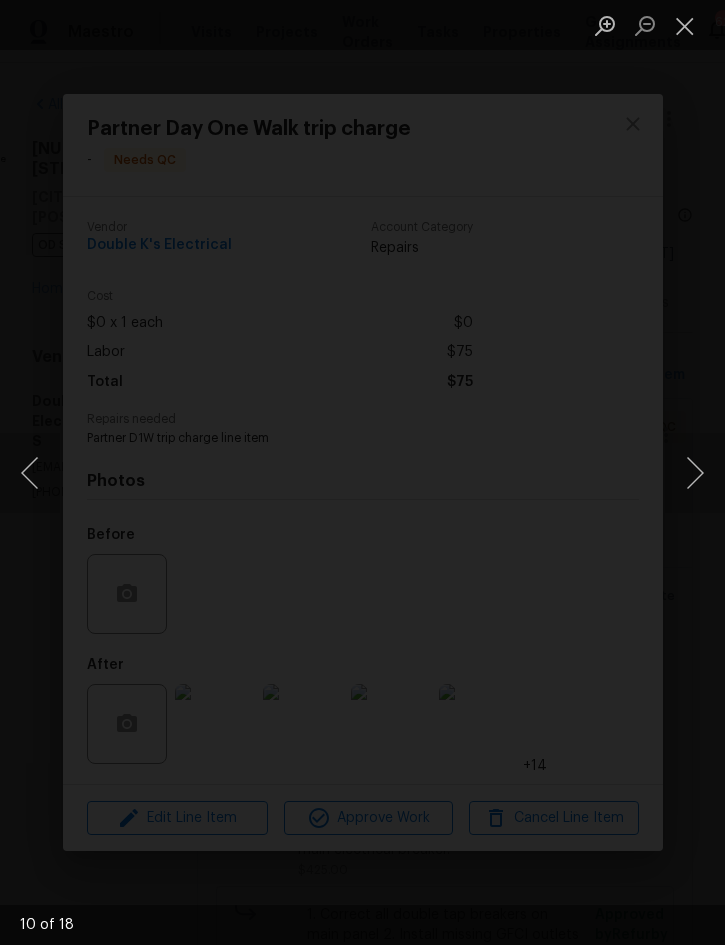 click at bounding box center [695, 473] 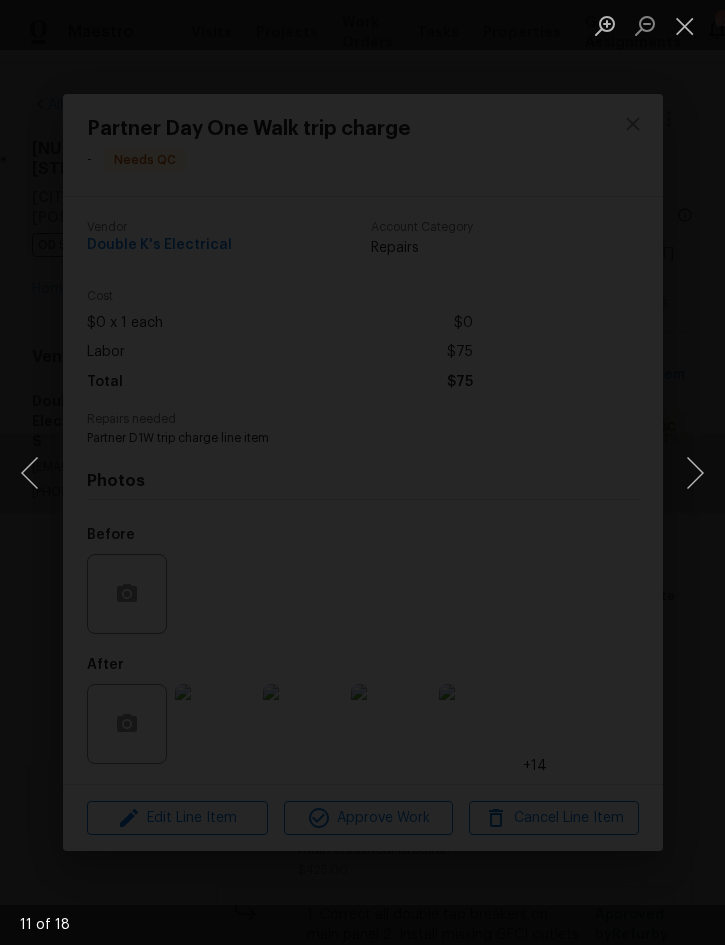 click at bounding box center (695, 473) 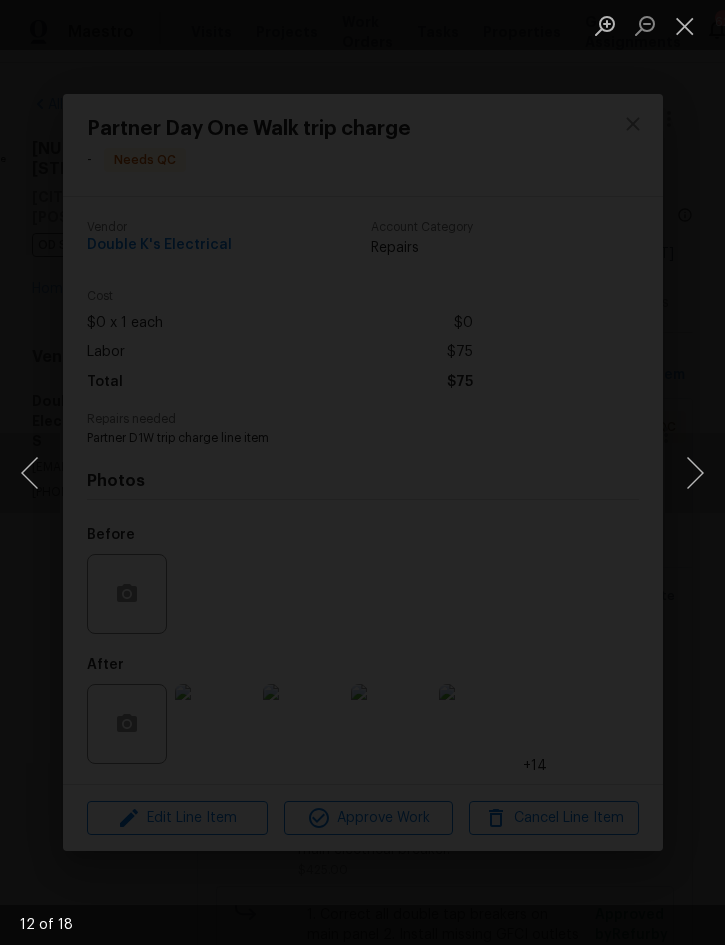 click at bounding box center [695, 473] 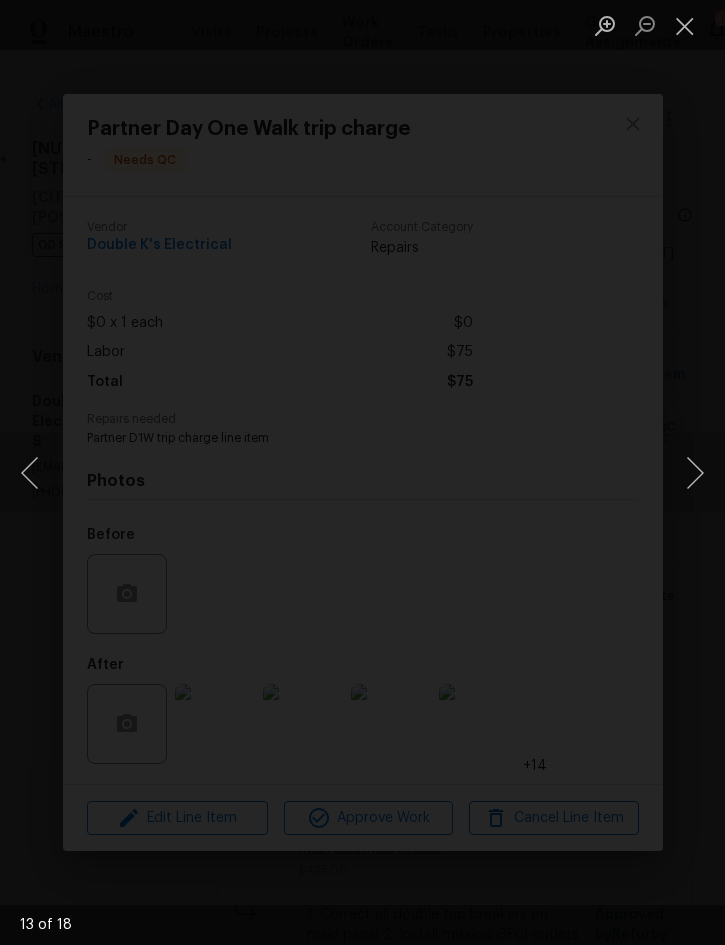 click at bounding box center [695, 473] 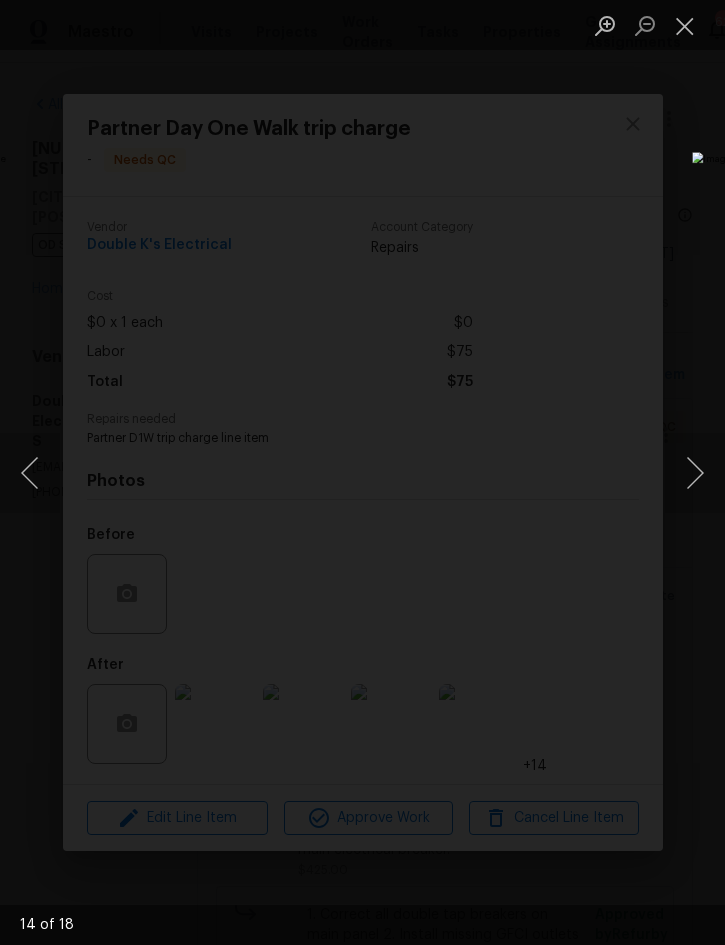 click at bounding box center (695, 473) 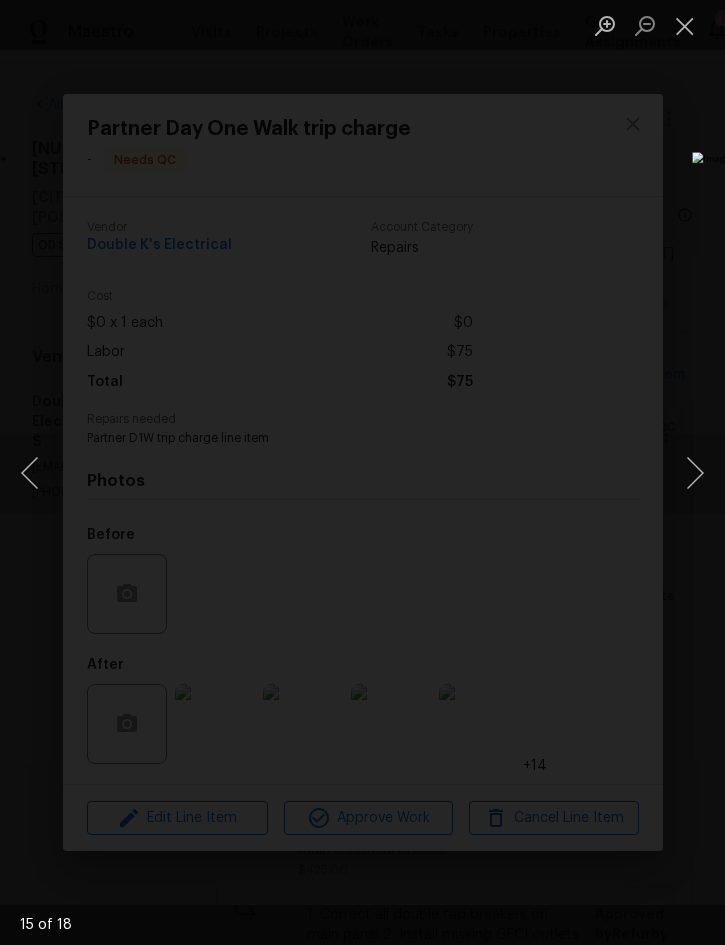 click at bounding box center (695, 473) 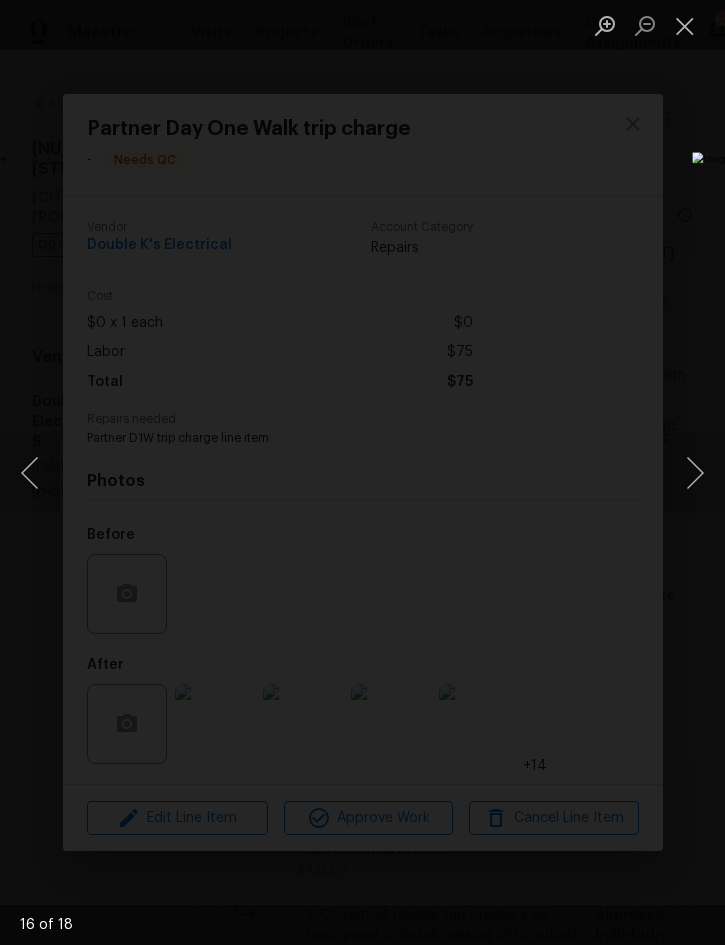click at bounding box center [695, 473] 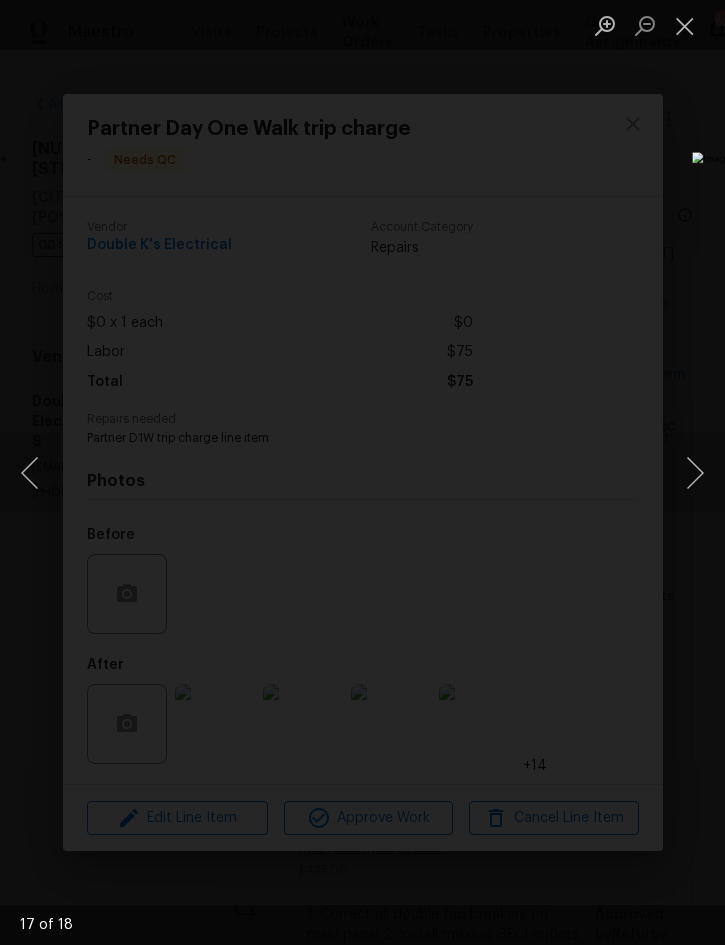 click at bounding box center (695, 473) 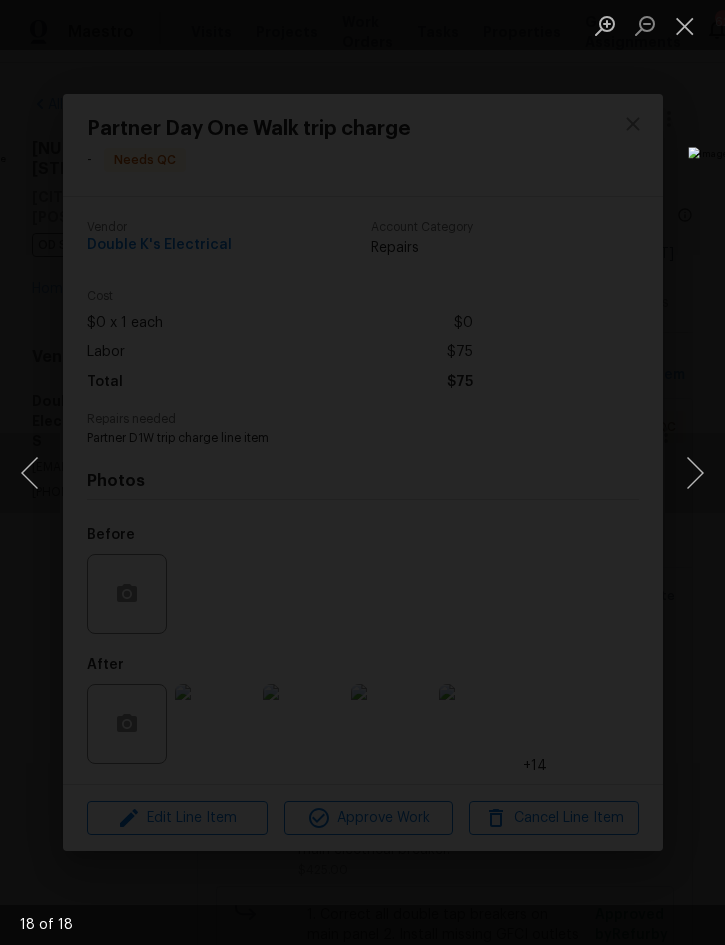 click at bounding box center [695, 473] 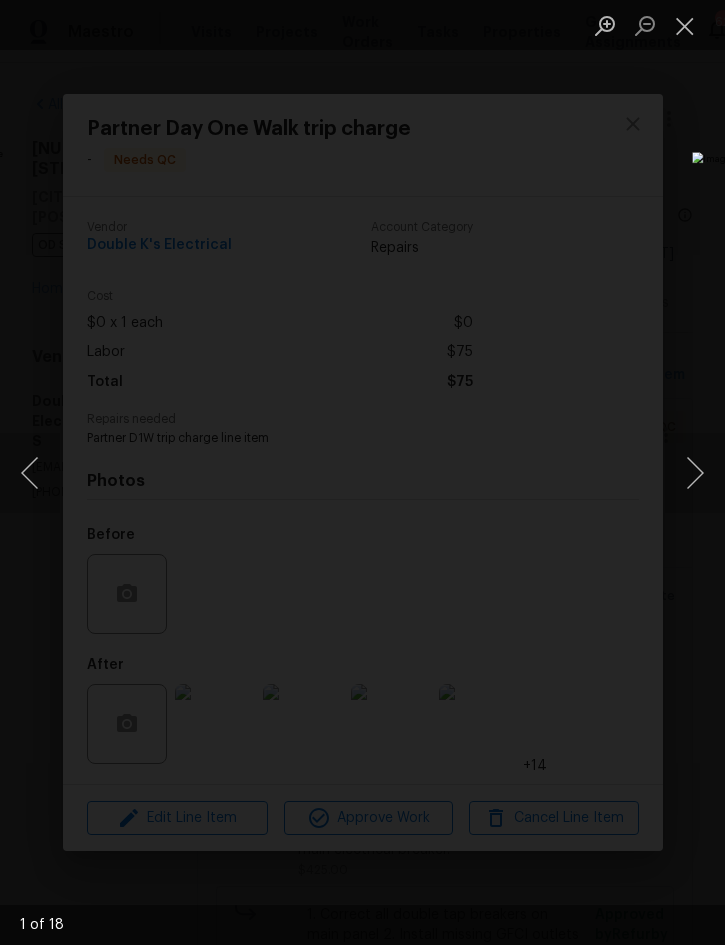 click at bounding box center [695, 473] 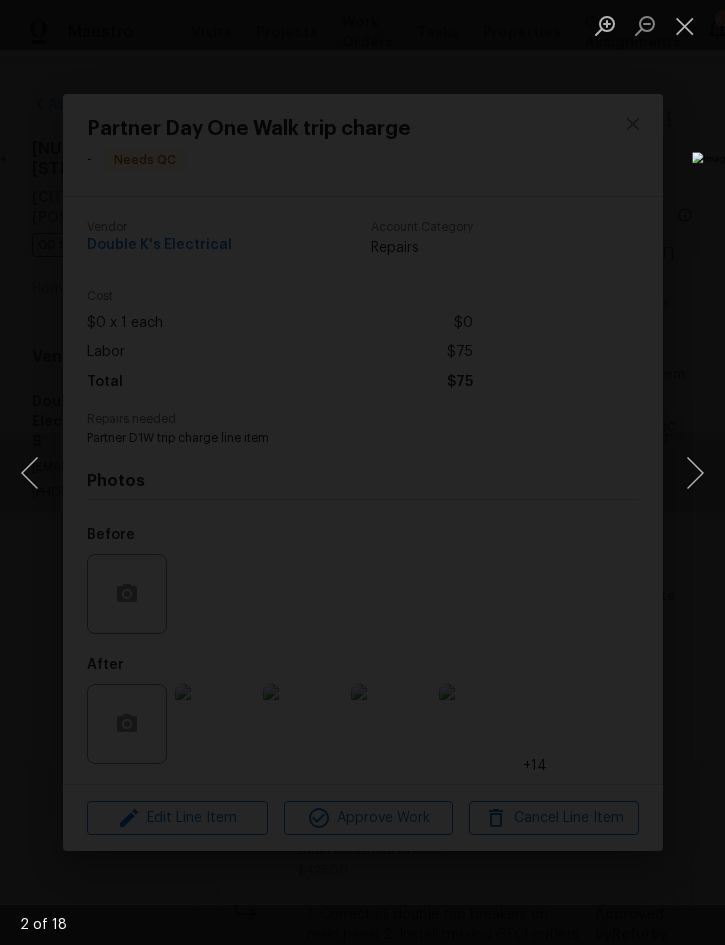 click at bounding box center [695, 473] 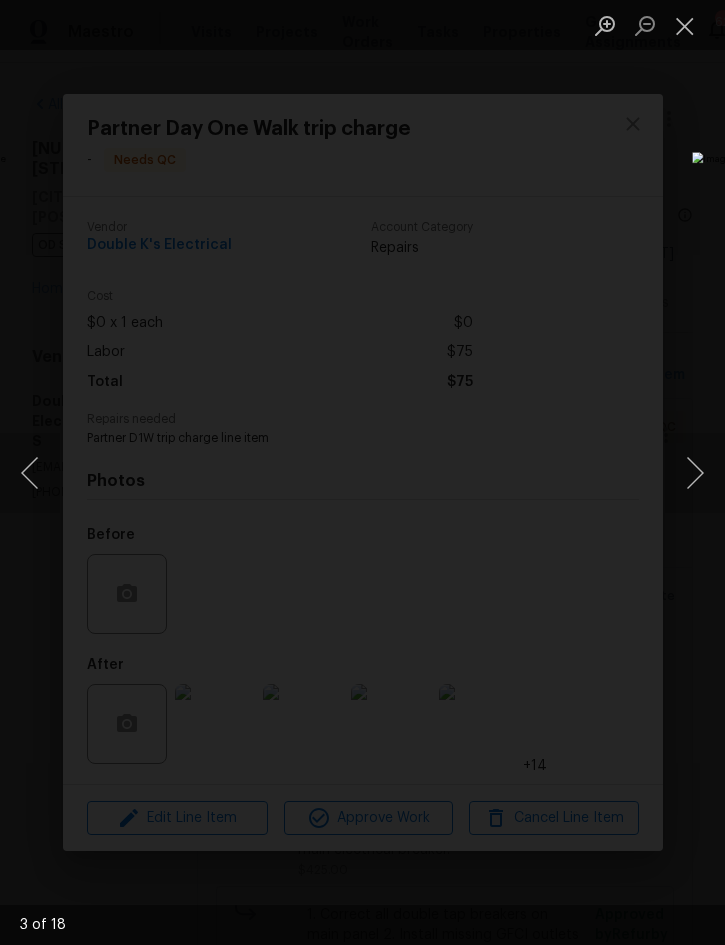 click at bounding box center (695, 473) 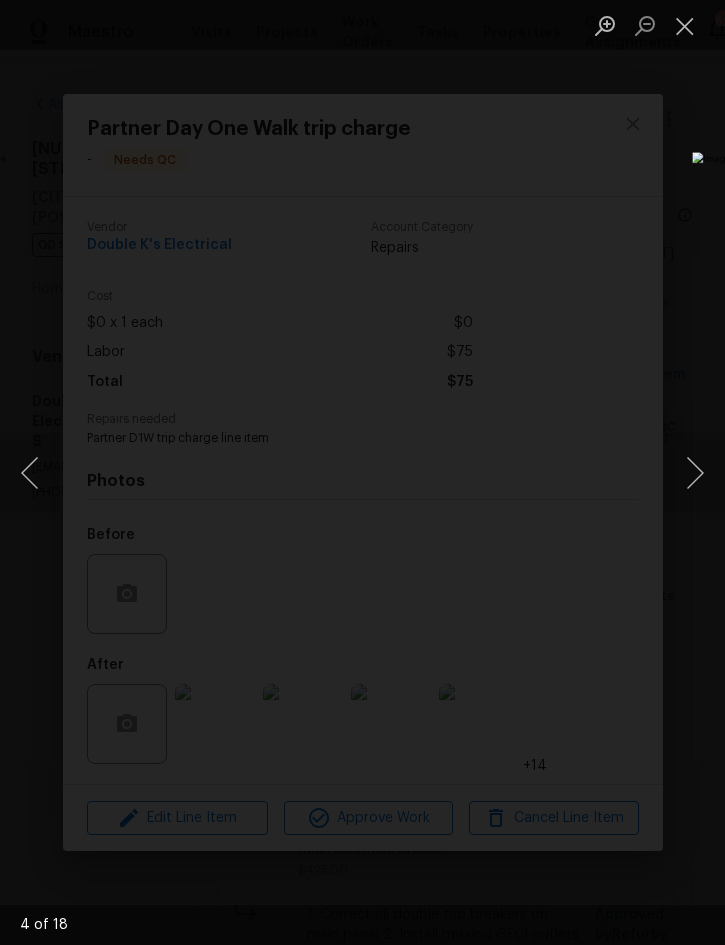 click at bounding box center (695, 473) 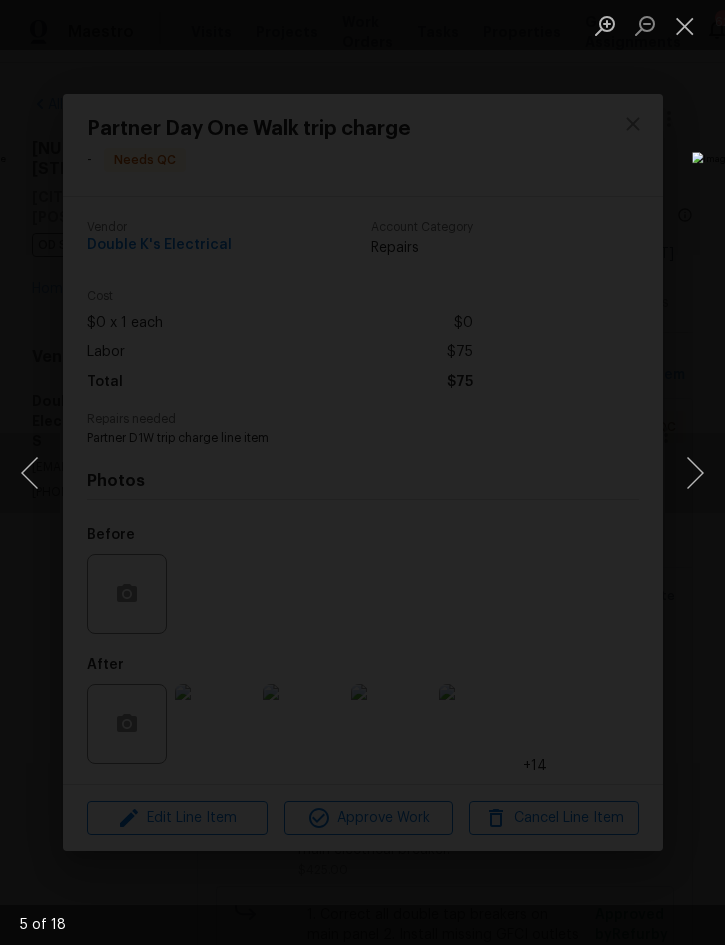 click at bounding box center [685, 25] 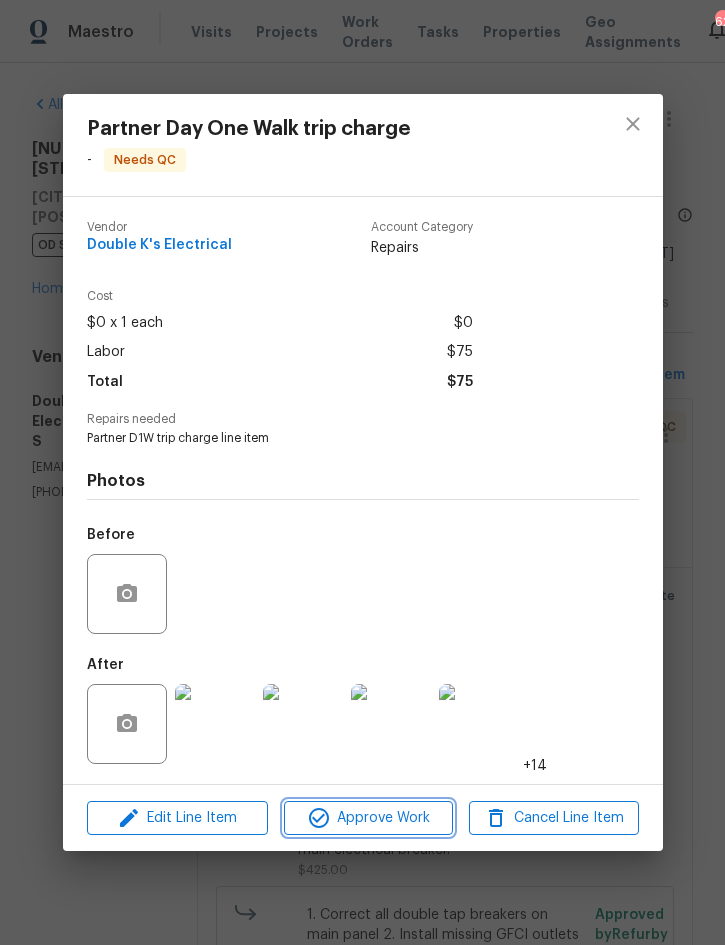 click on "Approve Work" at bounding box center (368, 818) 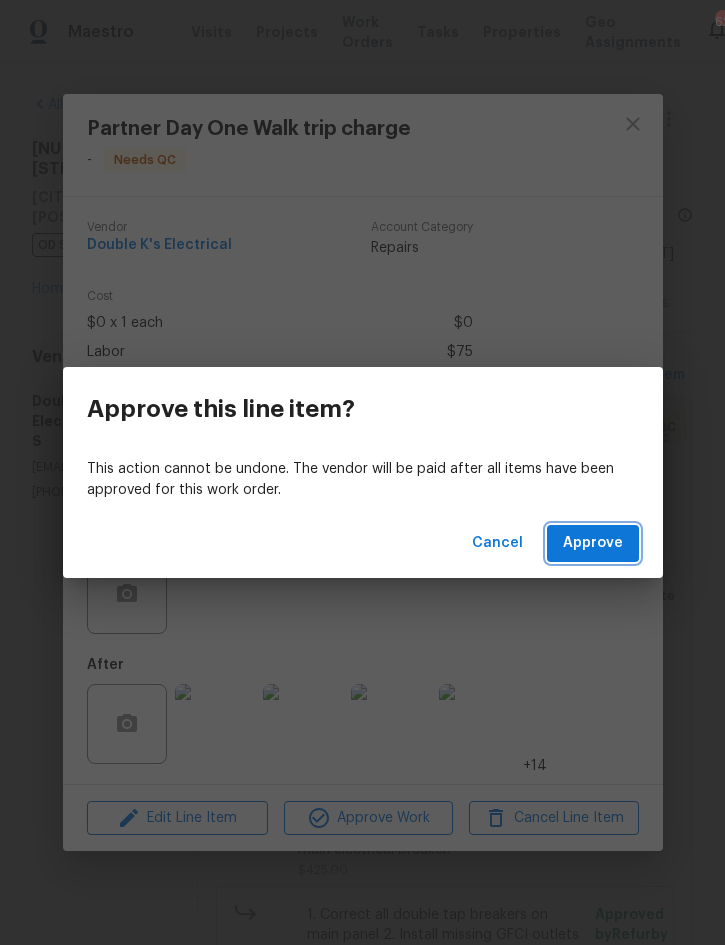 click on "Approve" at bounding box center (593, 543) 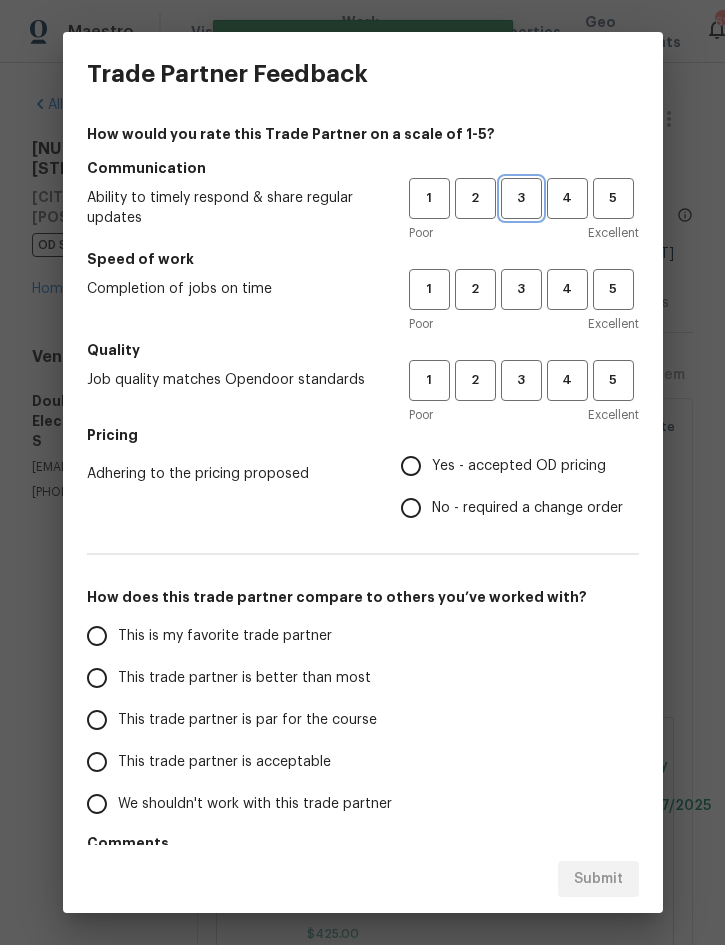 click on "3" at bounding box center [521, 198] 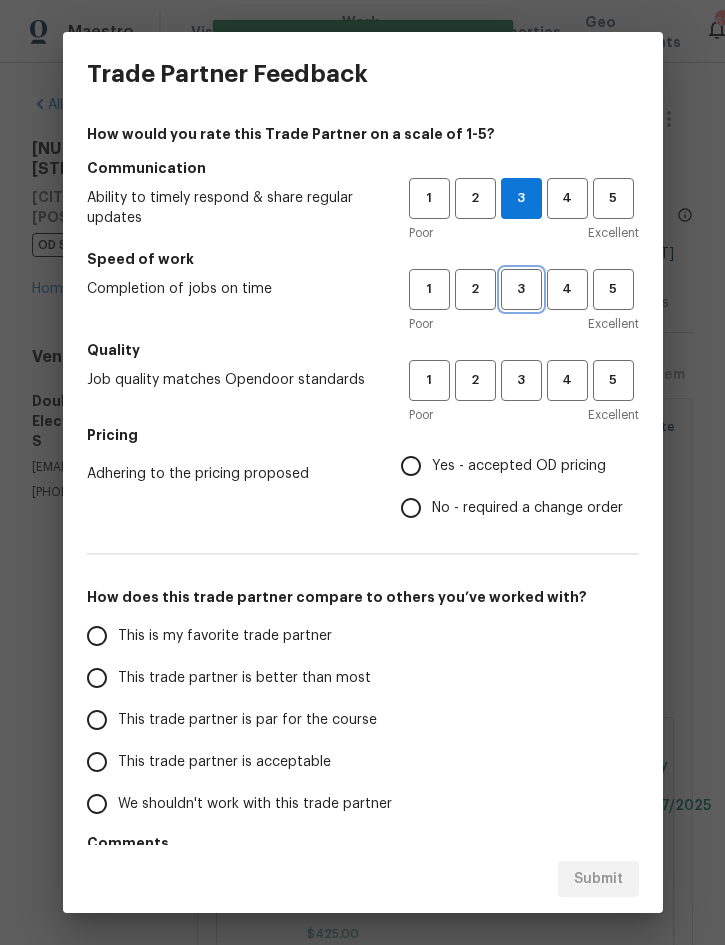 click on "3" at bounding box center [521, 289] 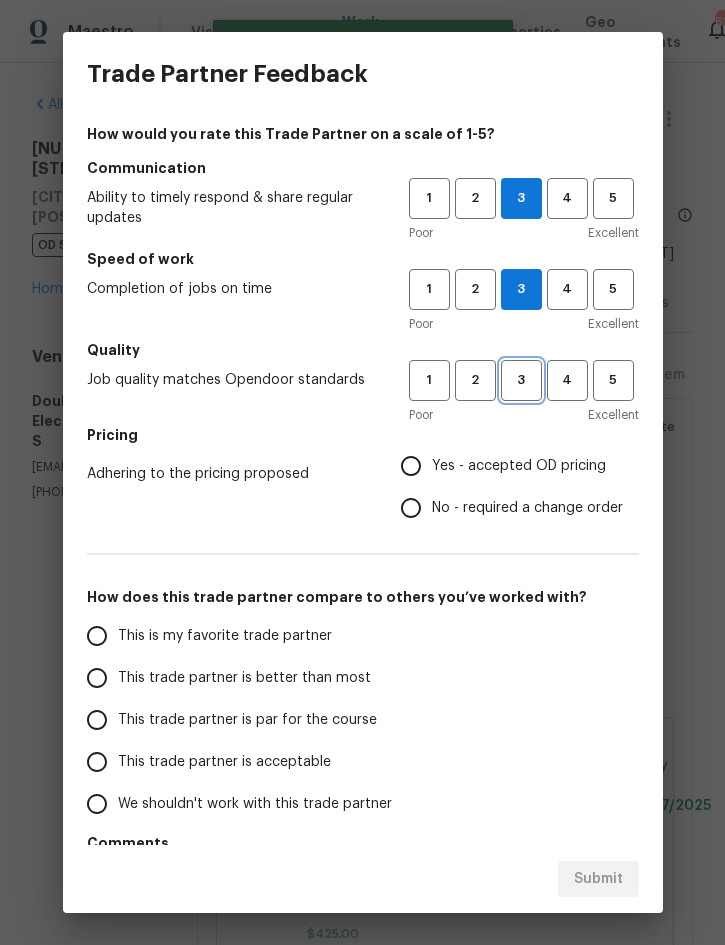 click on "3" at bounding box center (521, 380) 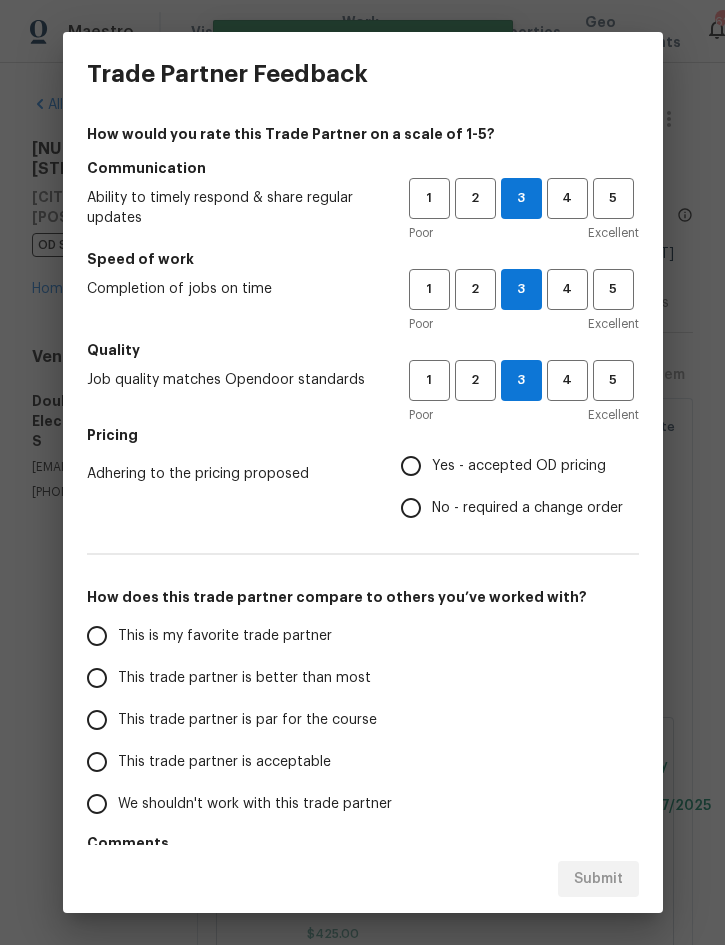 click on "Yes - accepted OD pricing" at bounding box center (519, 466) 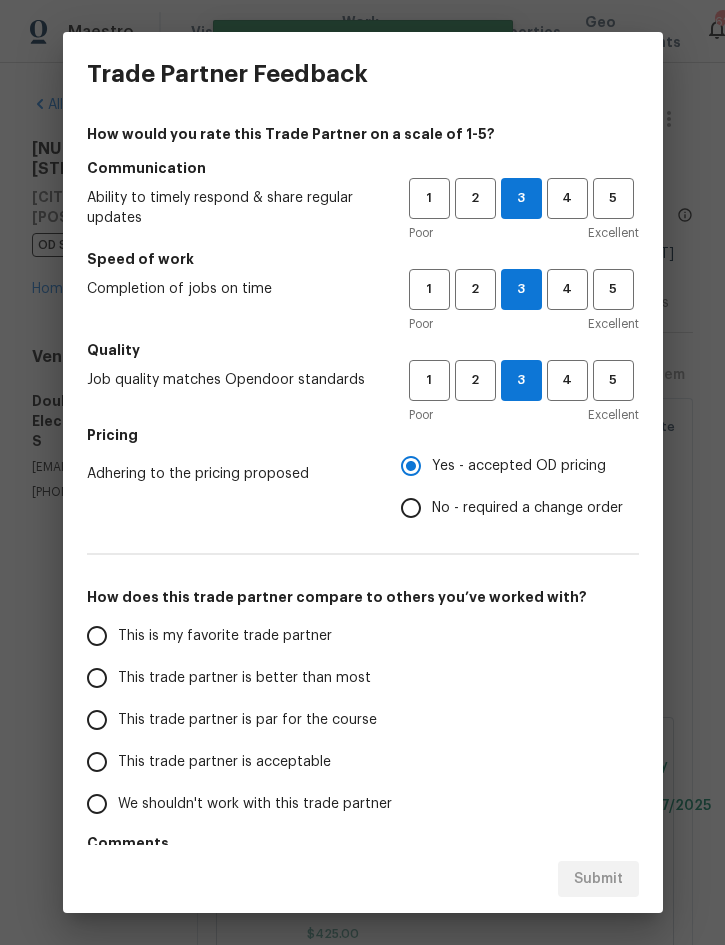 click on "This trade partner is better than most" at bounding box center (244, 678) 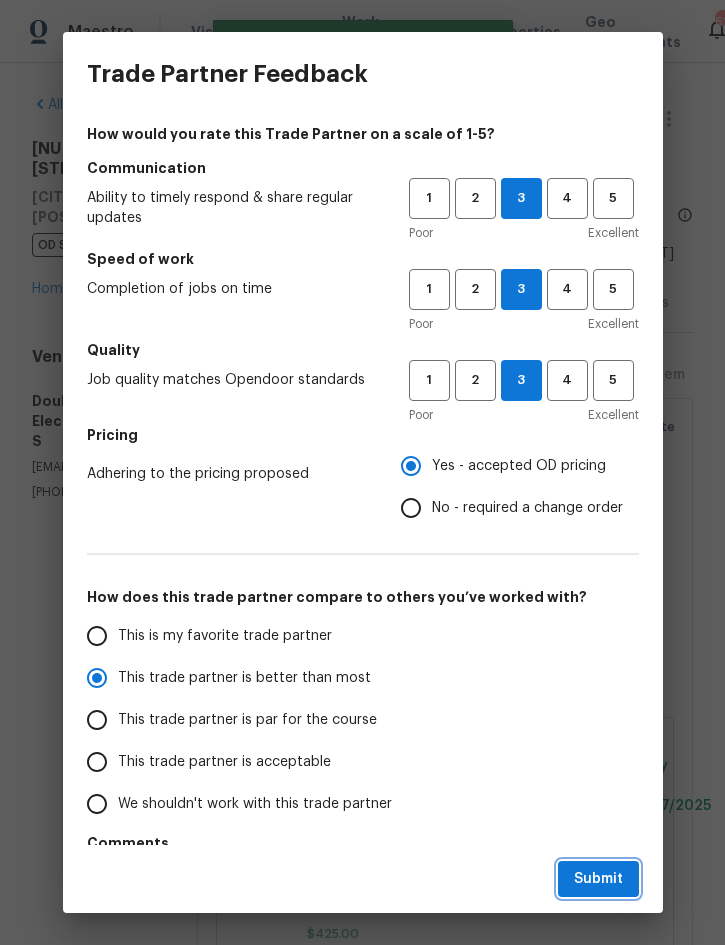 click on "Submit" at bounding box center [598, 879] 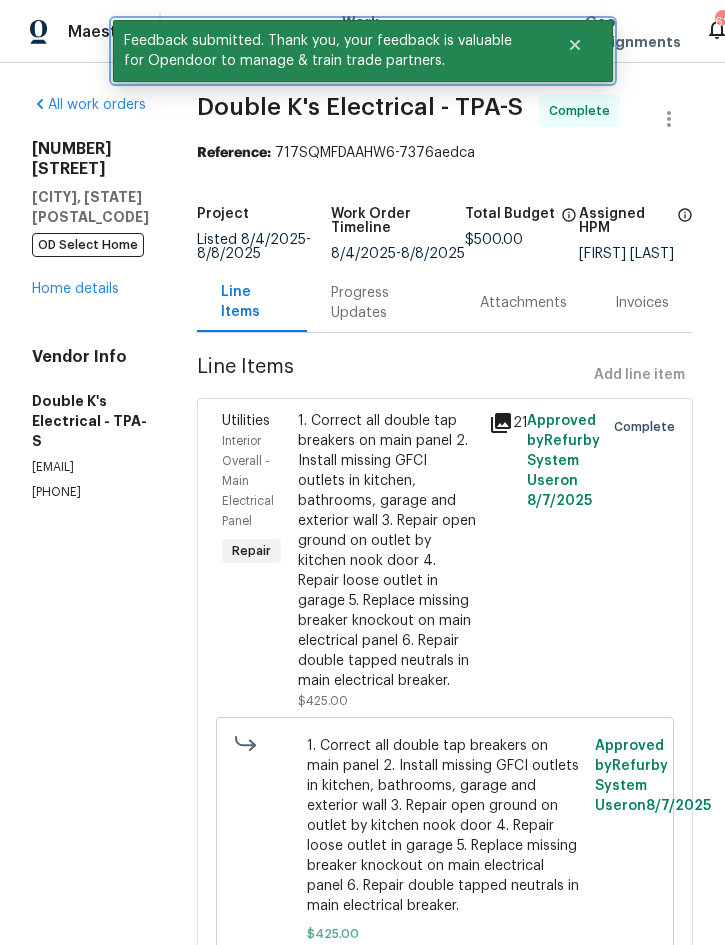 click at bounding box center (575, 45) 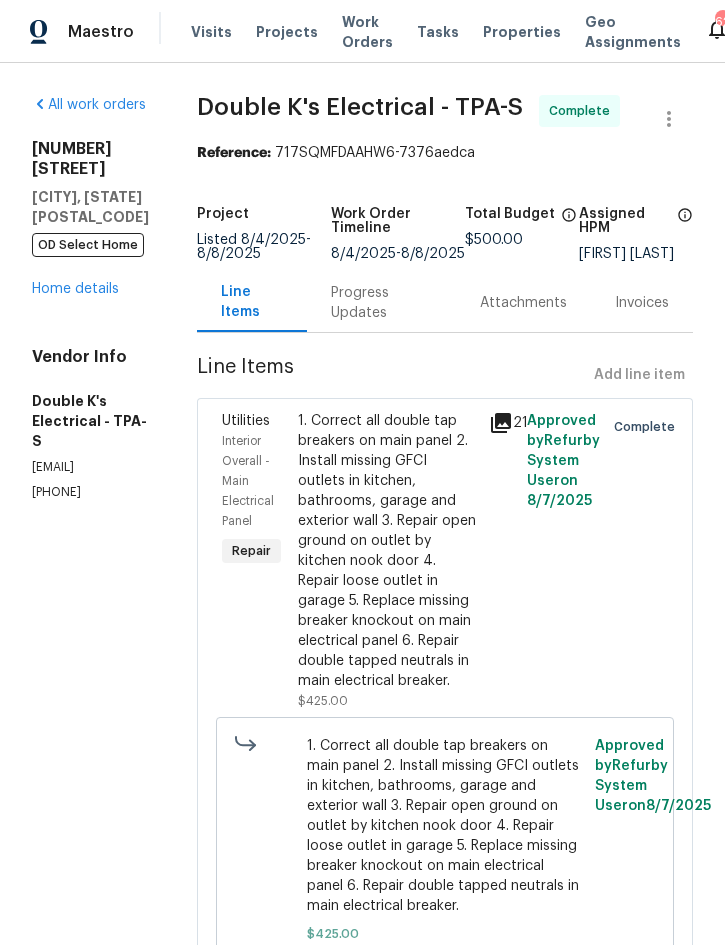 click on "Projects" at bounding box center (287, 32) 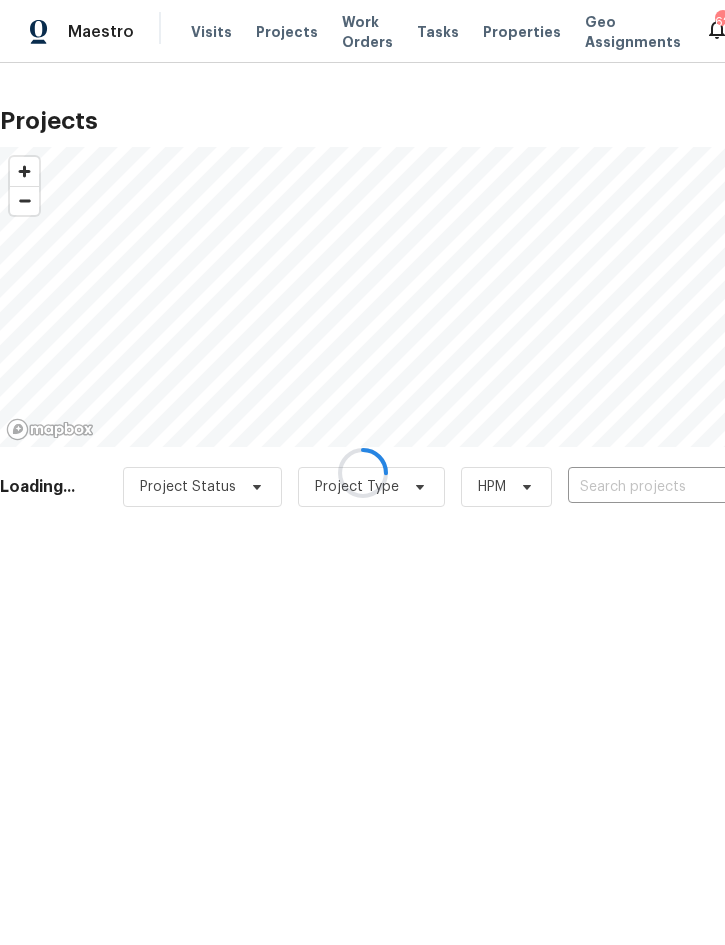 click at bounding box center (362, 472) 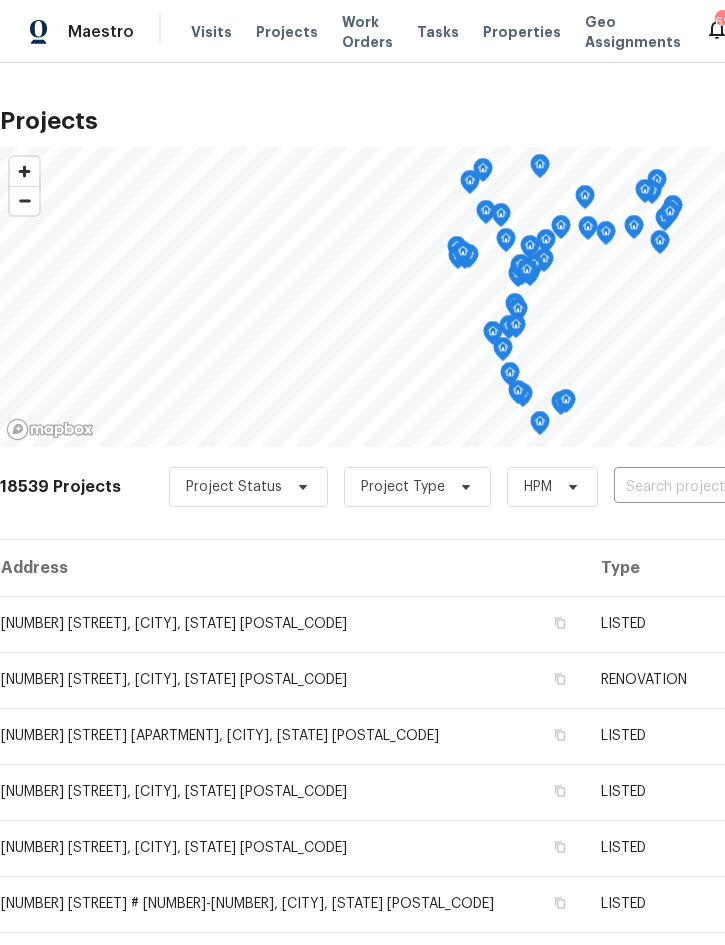 click at bounding box center (728, 487) 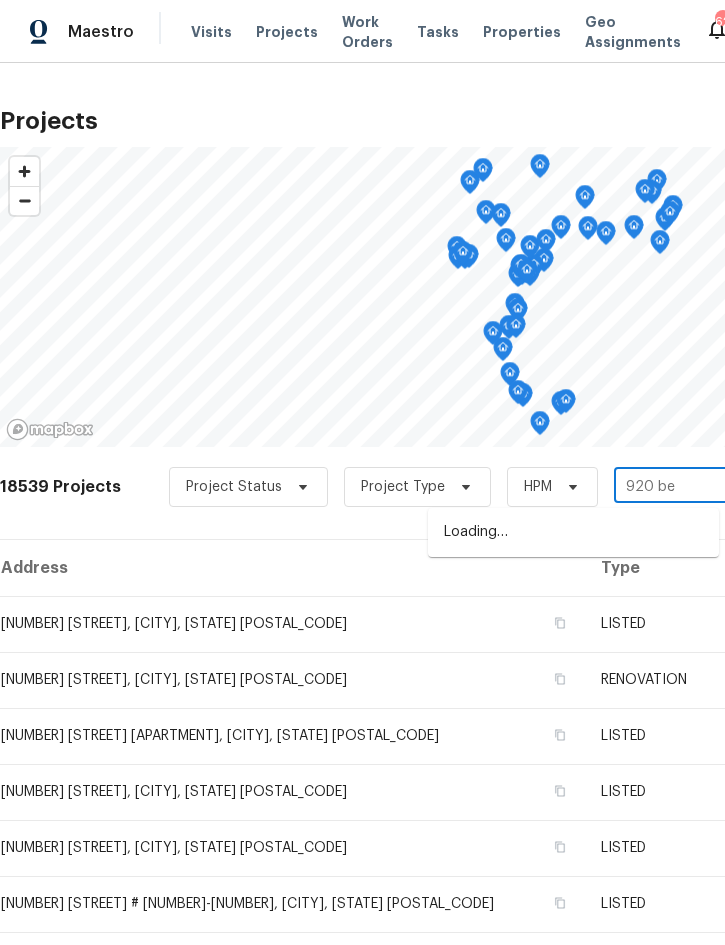 type on "[NUMBER] [FIRST]" 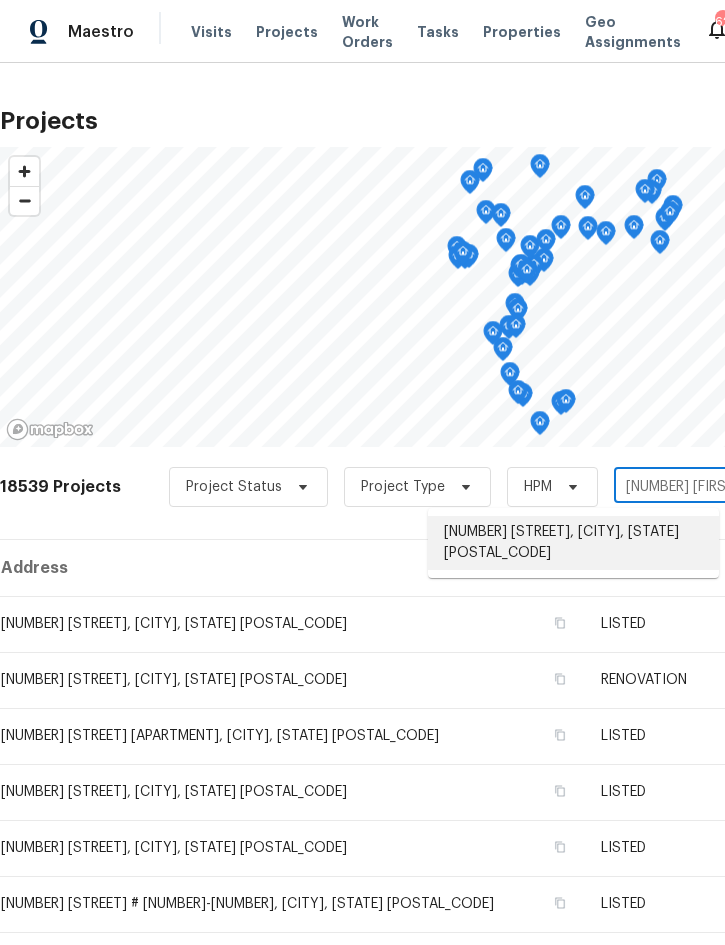 click on "[NUMBER] [STREET], [CITY], [STATE] [POSTAL_CODE]" at bounding box center (573, 543) 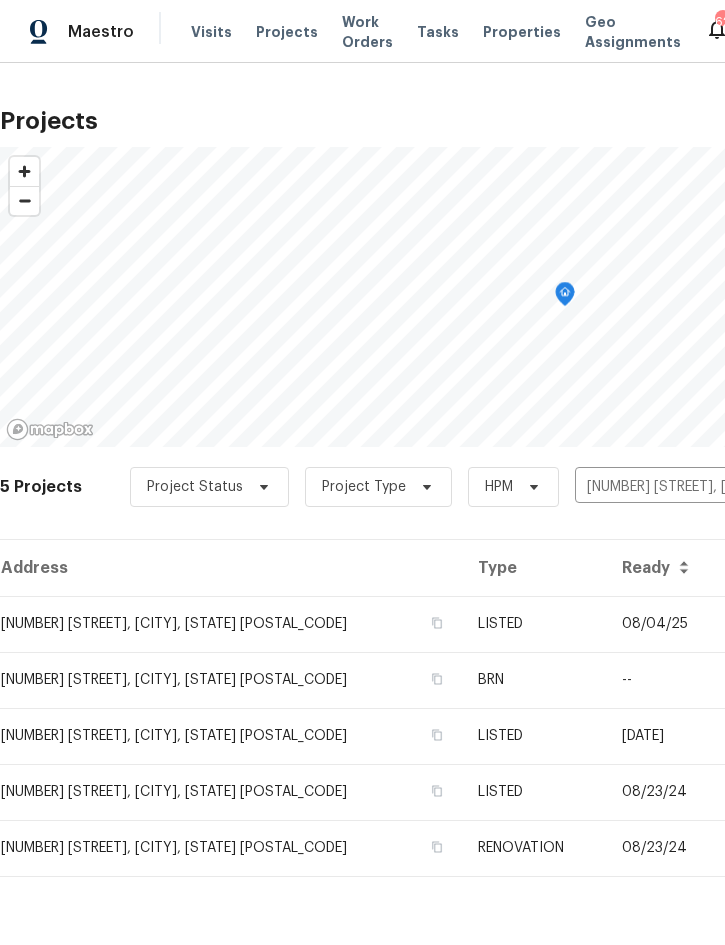 click on "LISTED" at bounding box center [533, 624] 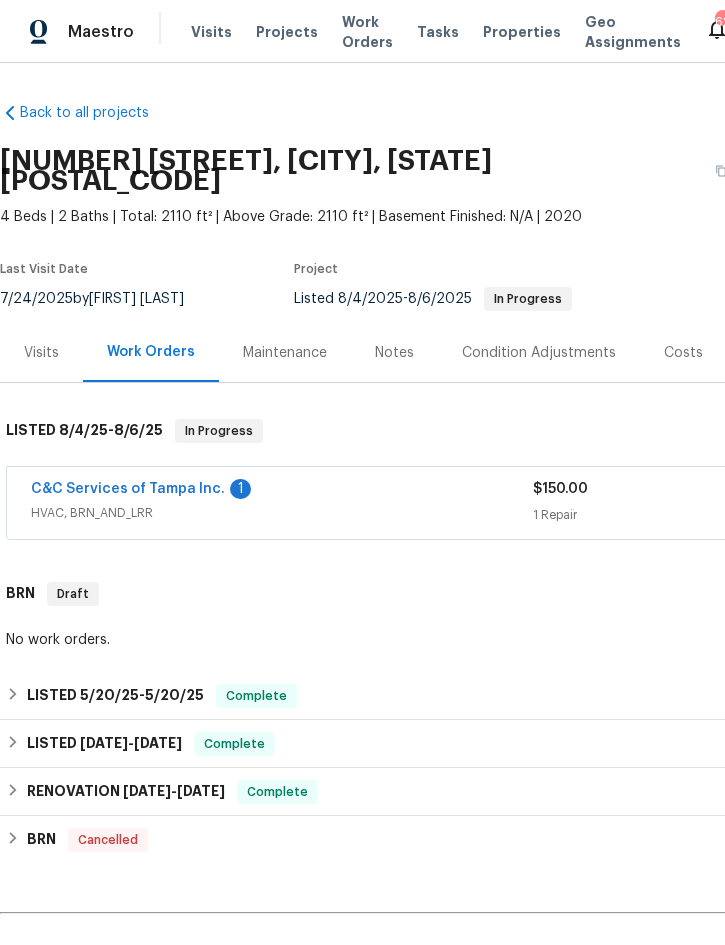 click on "C&C Services of Tampa Inc." at bounding box center (128, 489) 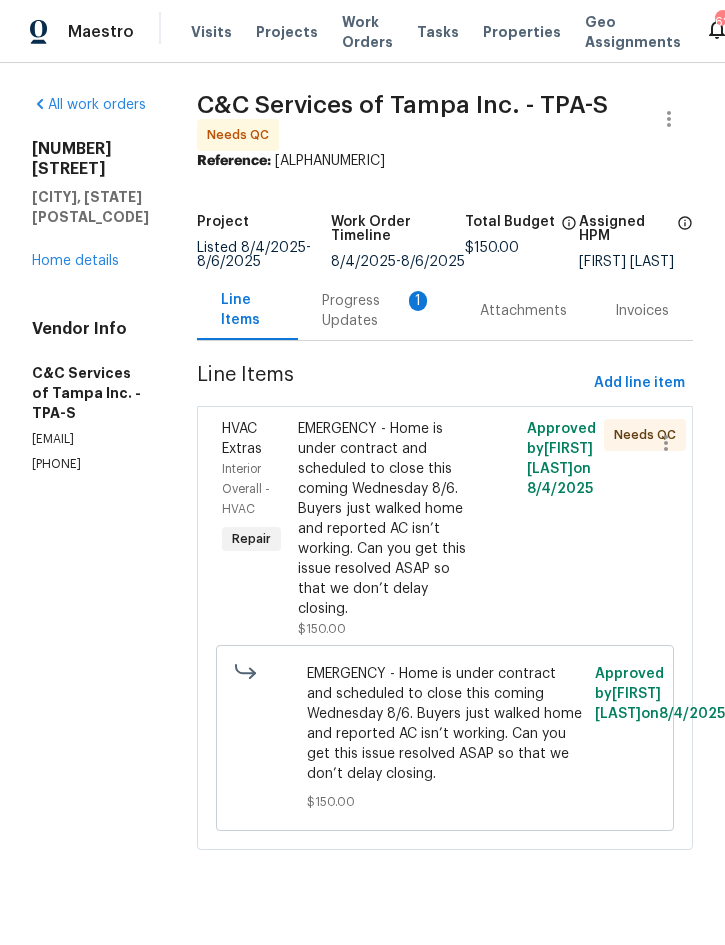 click on "Progress Updates 1" at bounding box center [377, 311] 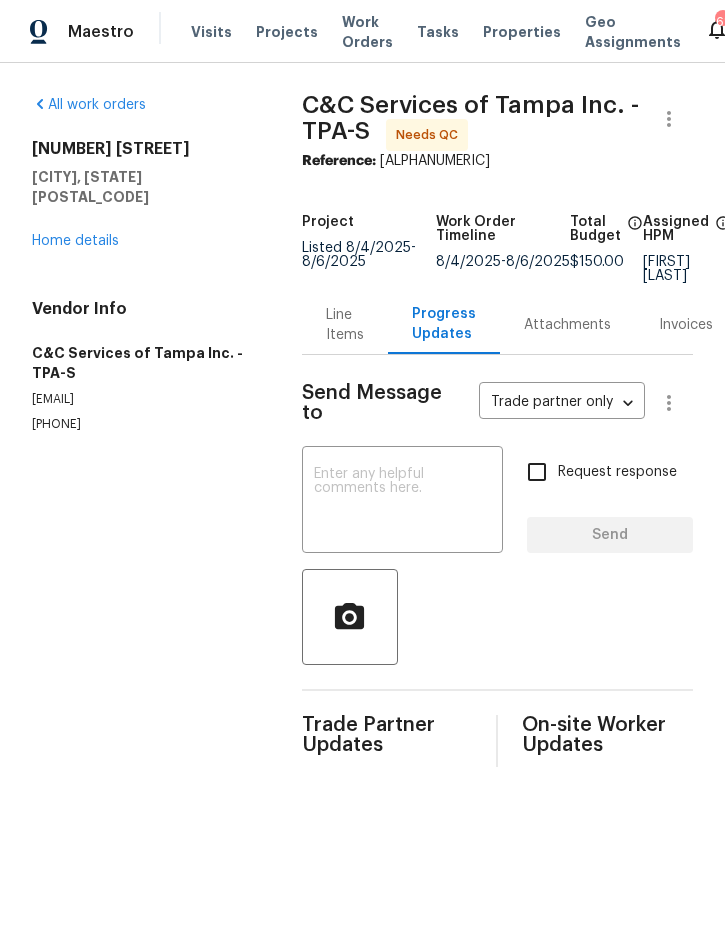 click on "Line Items" at bounding box center [345, 325] 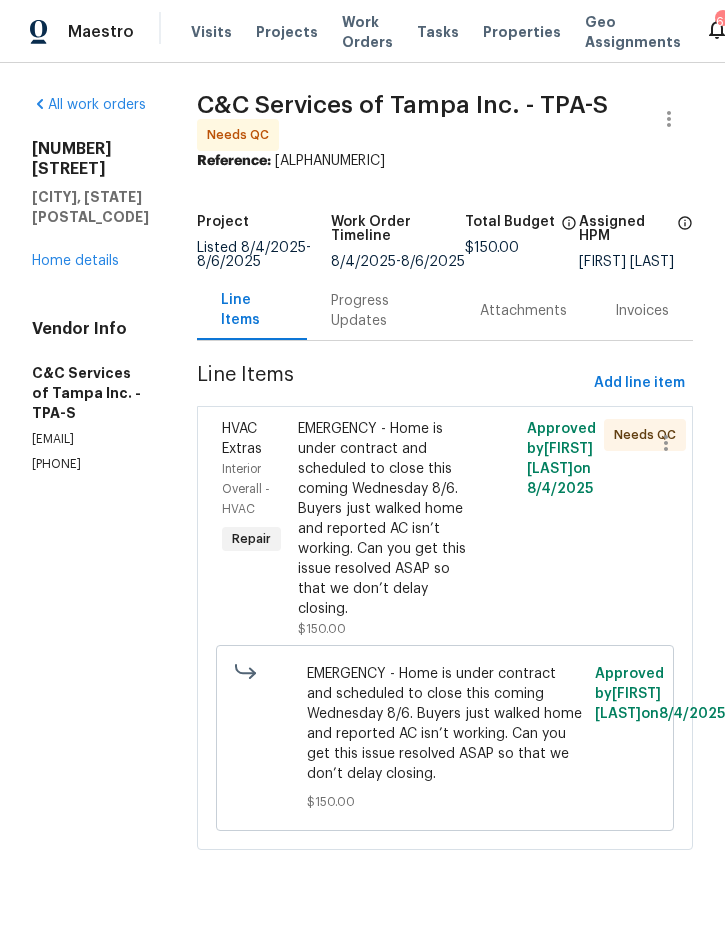 click on "EMERGENCY - Home is under contract and scheduled to close this coming Wednesday 8/6. Buyers just walked home and reported AC isn’t working. Can you get this issue resolved ASAP so that we don’t delay closing." at bounding box center [387, 519] 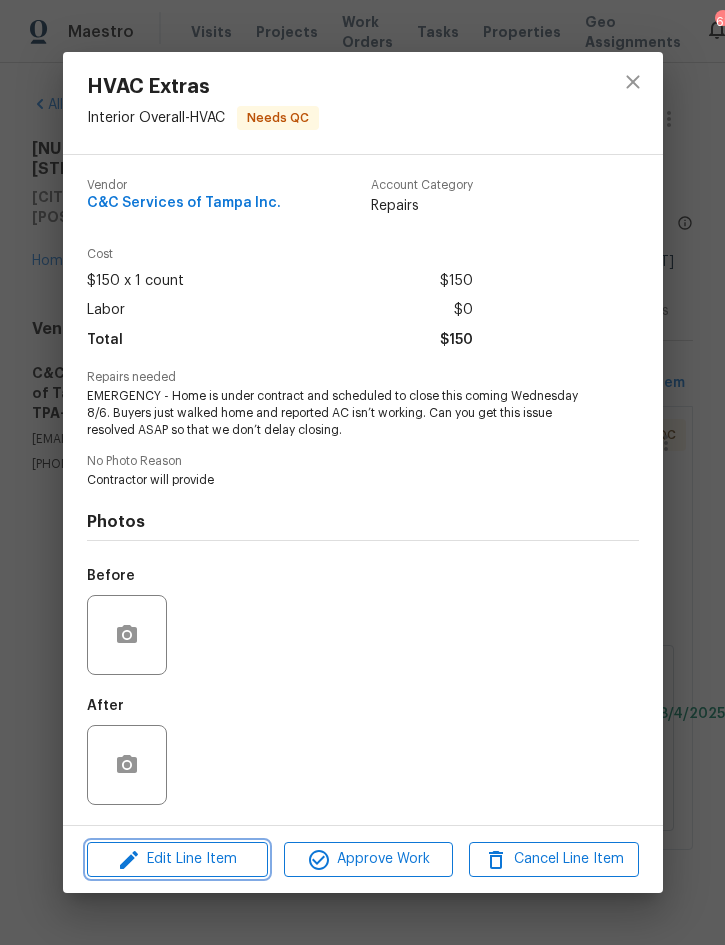 click on "Edit Line Item" at bounding box center (177, 859) 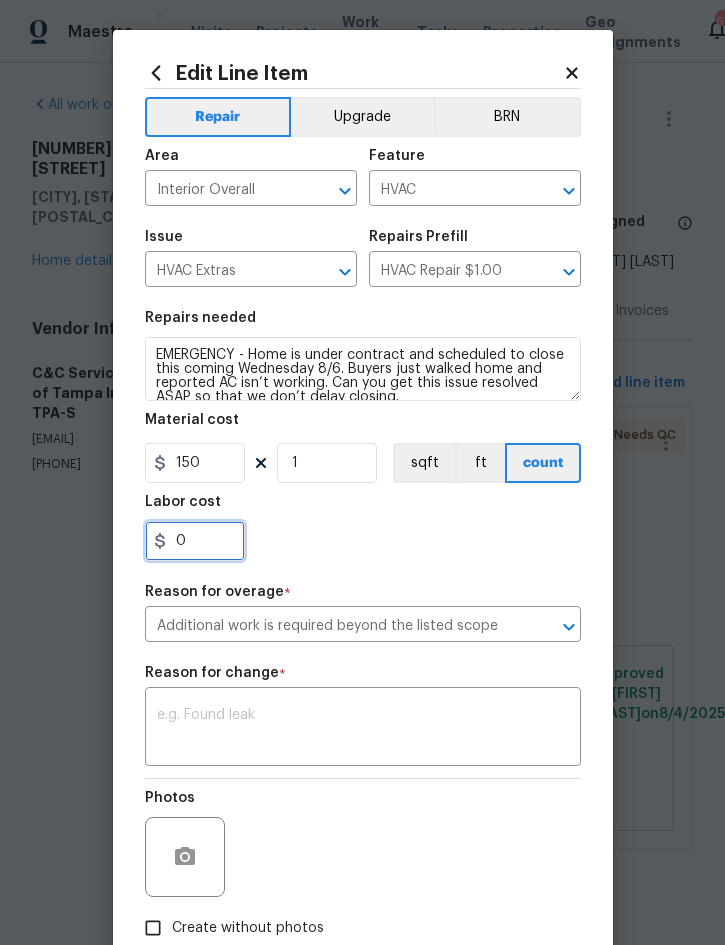 click on "0" at bounding box center [195, 541] 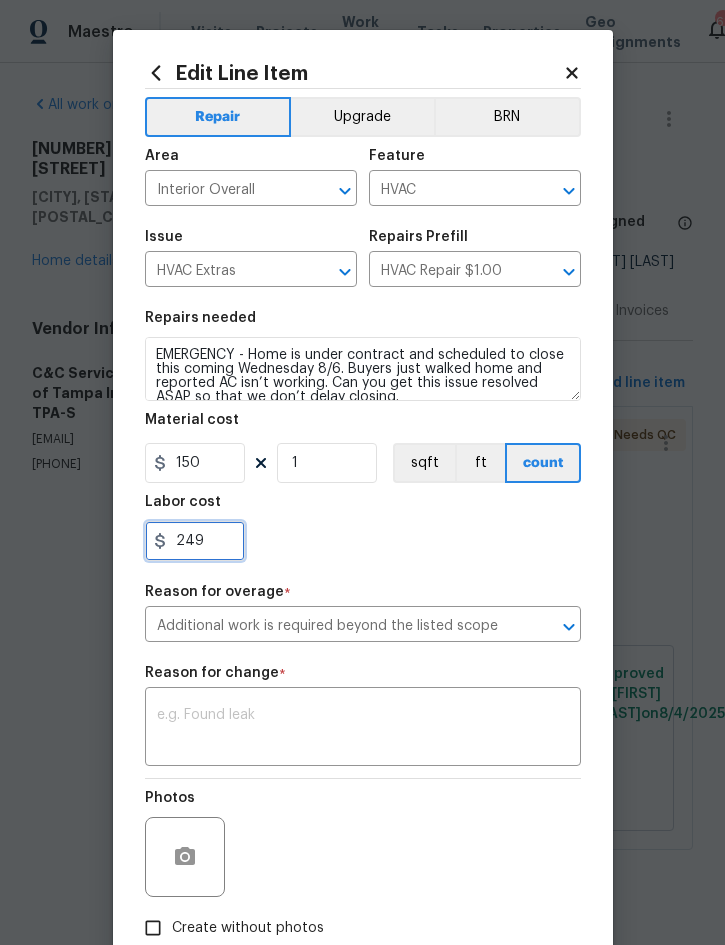 type on "249" 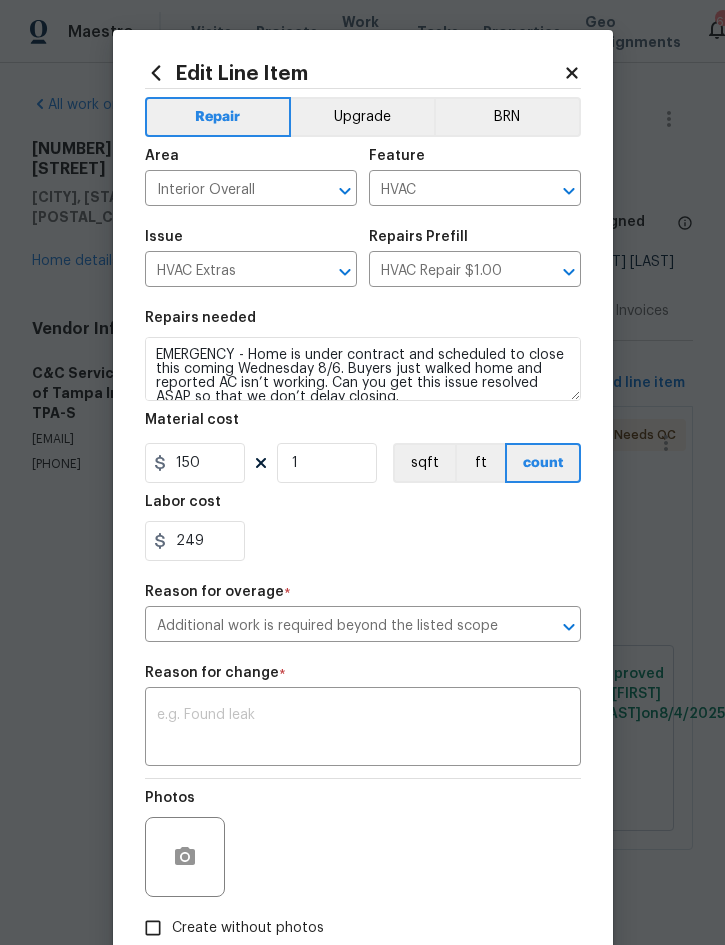 click at bounding box center [363, 729] 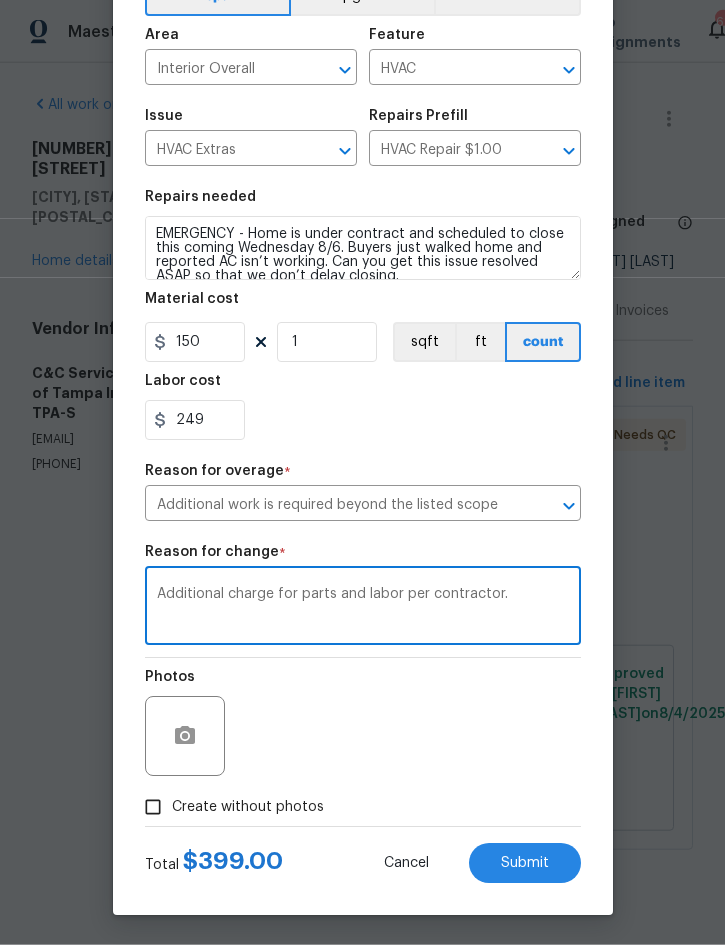 scroll, scrollTop: 127, scrollLeft: 0, axis: vertical 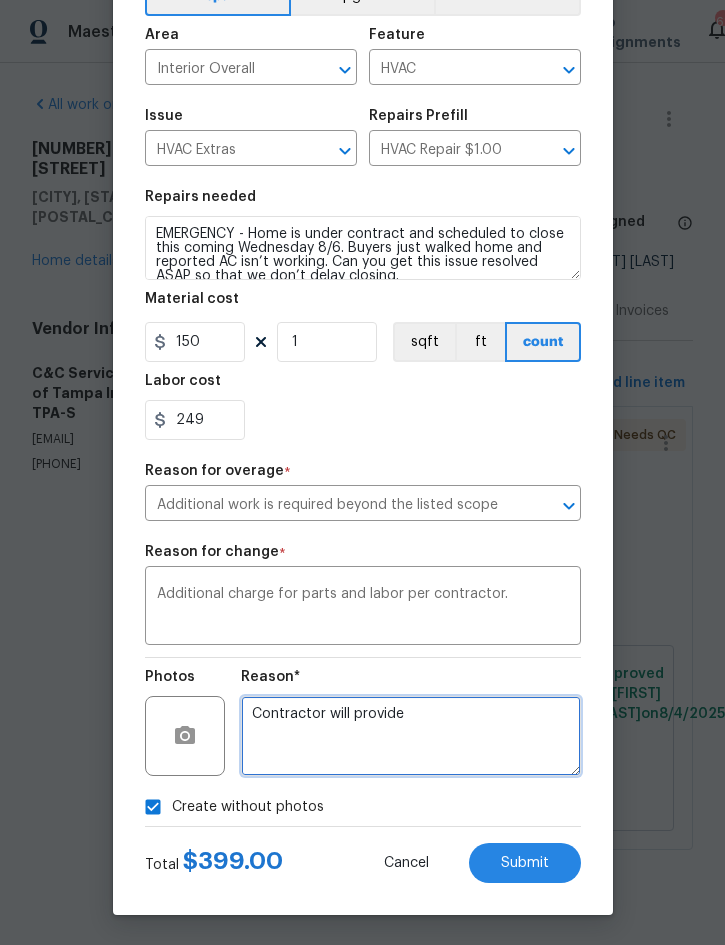 click on "Contractor will provide" at bounding box center [411, 736] 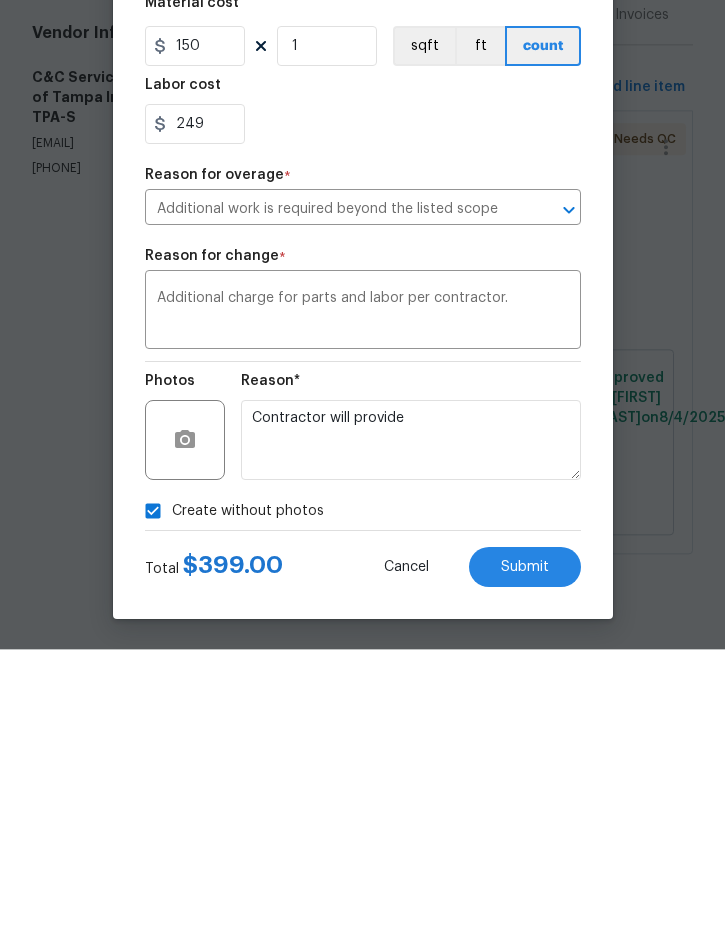 click on "Submit" at bounding box center [525, 863] 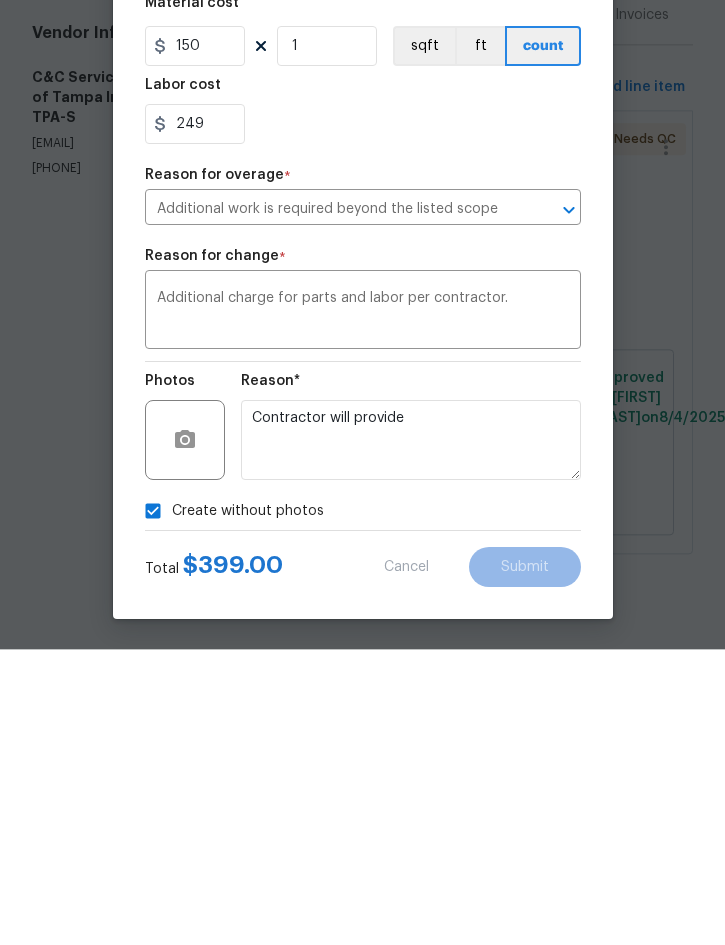 scroll, scrollTop: 35, scrollLeft: 0, axis: vertical 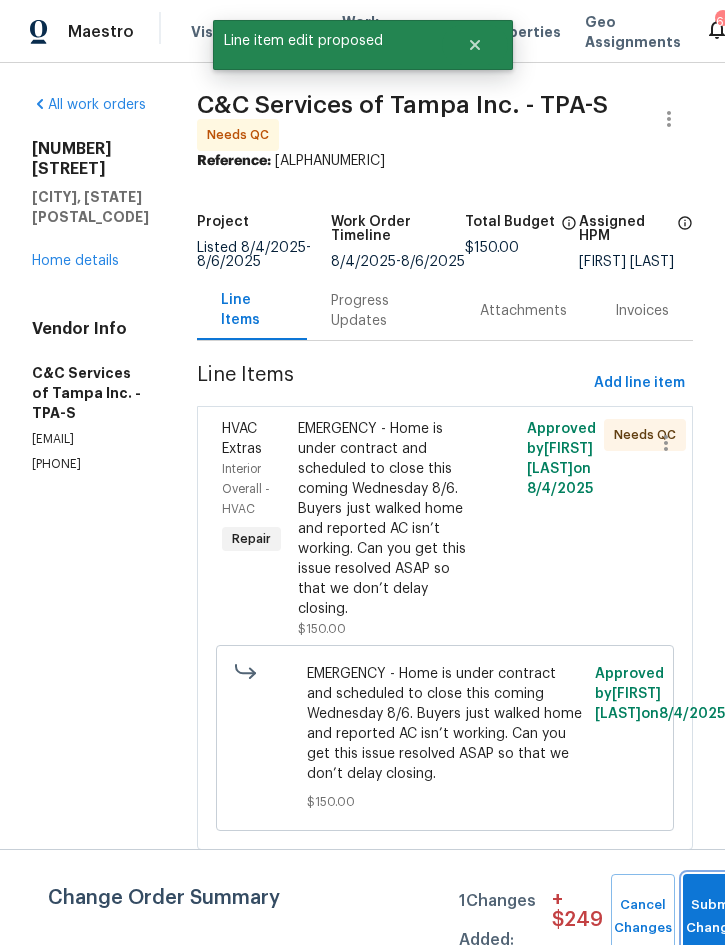click on "Submit Changes" at bounding box center (715, 917) 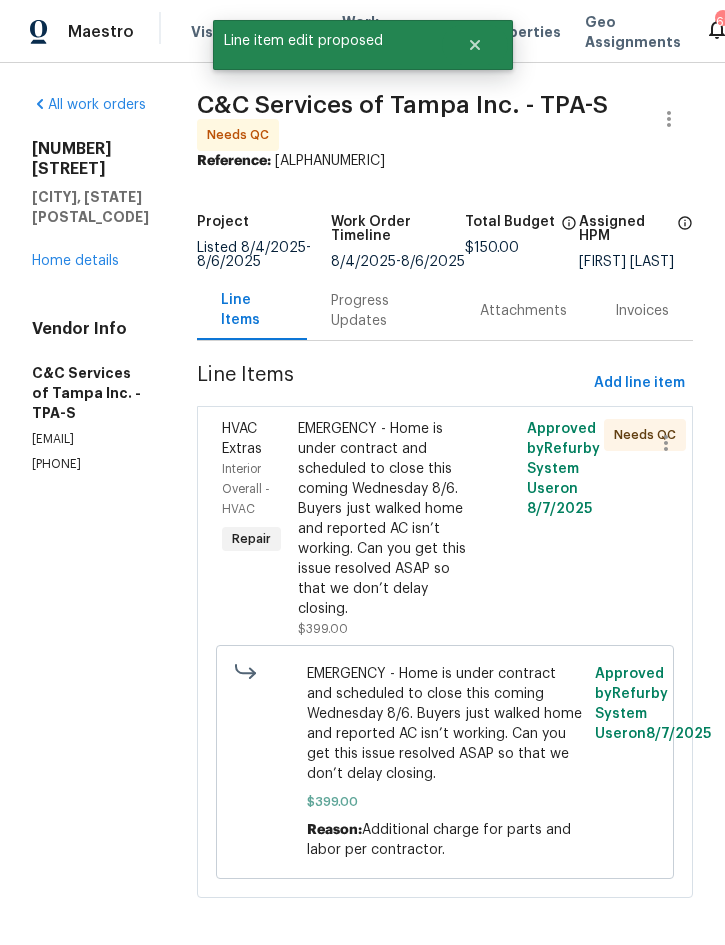 click on "EMERGENCY - Home is under contract and scheduled to close this coming Wednesday 8/6. Buyers just walked home and reported AC isn’t working. Can you get this issue resolved ASAP so that we don’t delay closing." at bounding box center (387, 519) 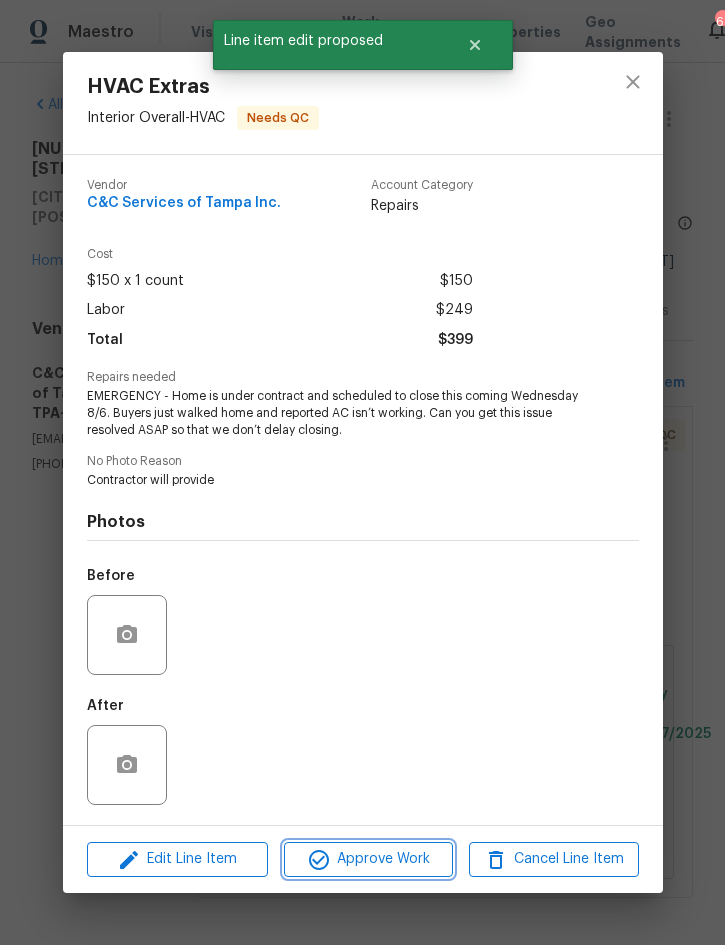 click on "Approve Work" at bounding box center [368, 859] 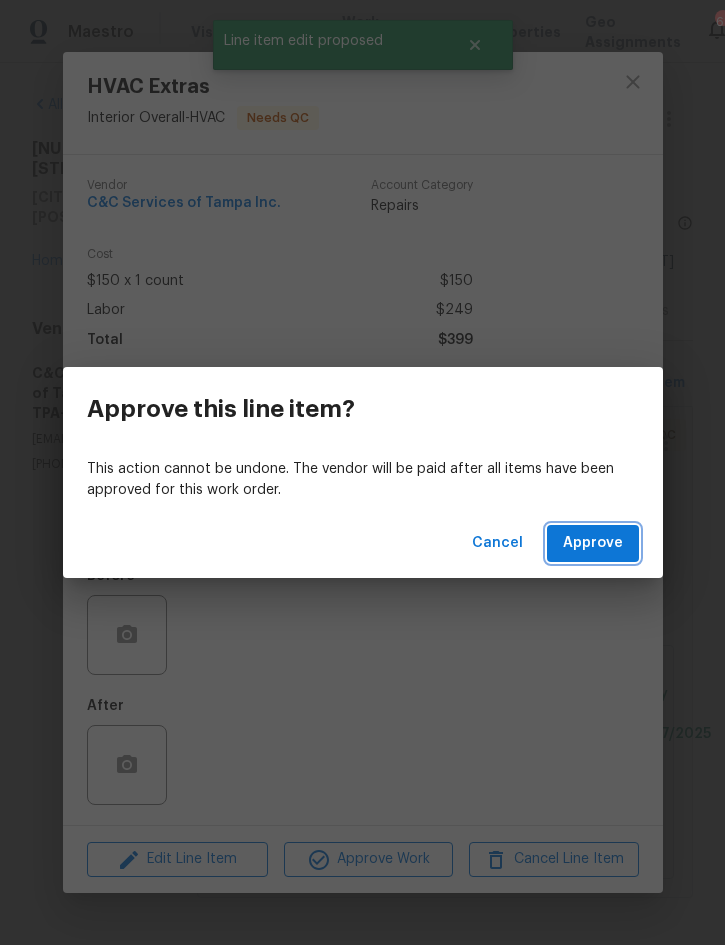click on "Approve" at bounding box center (593, 543) 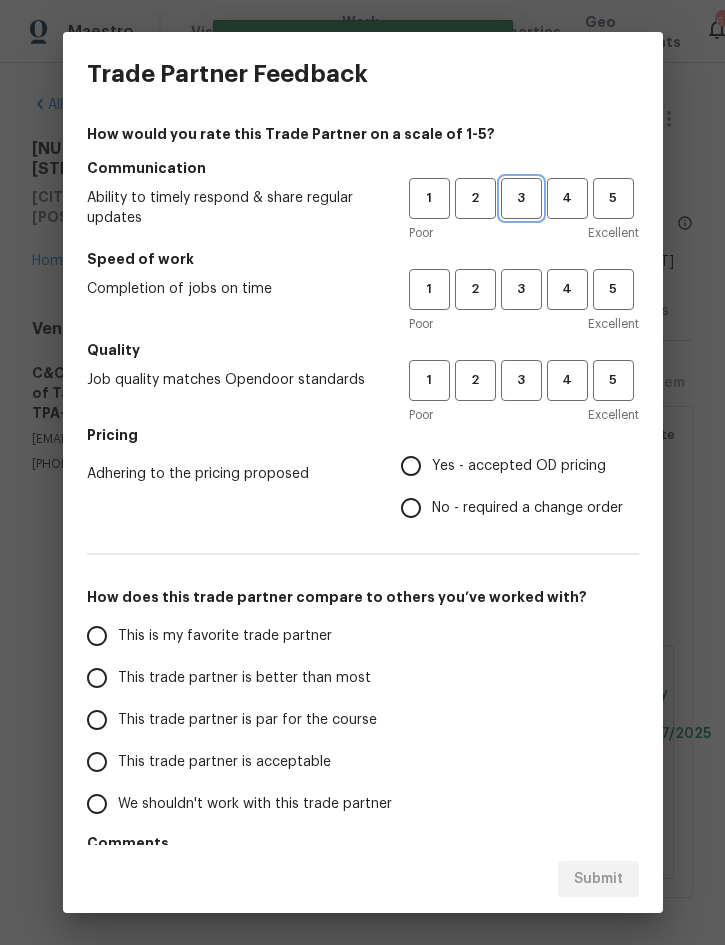 click on "3" at bounding box center (521, 198) 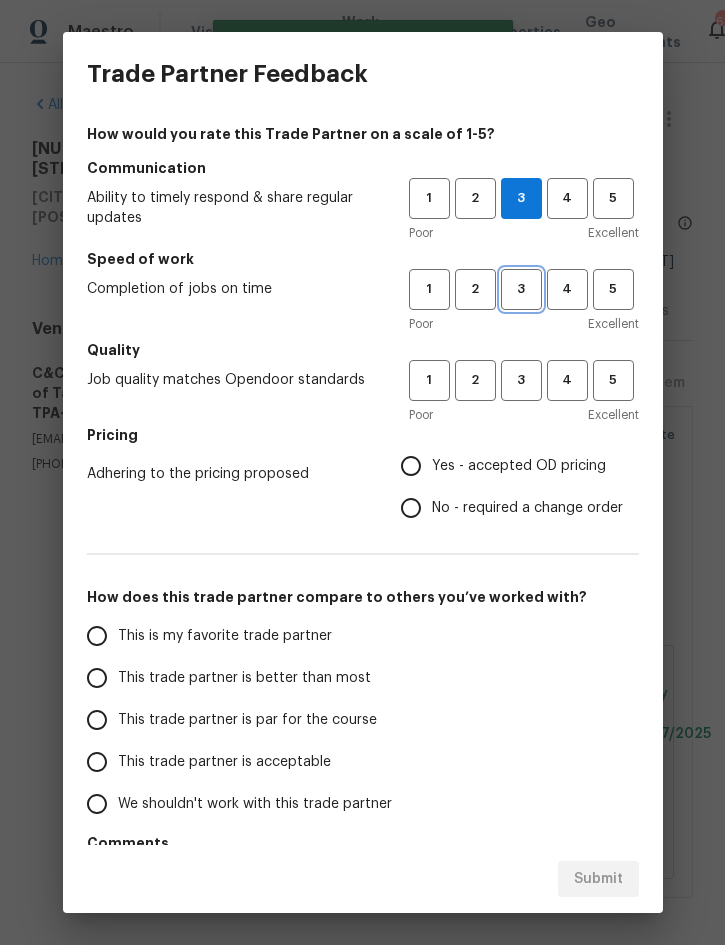 click on "3" at bounding box center [521, 289] 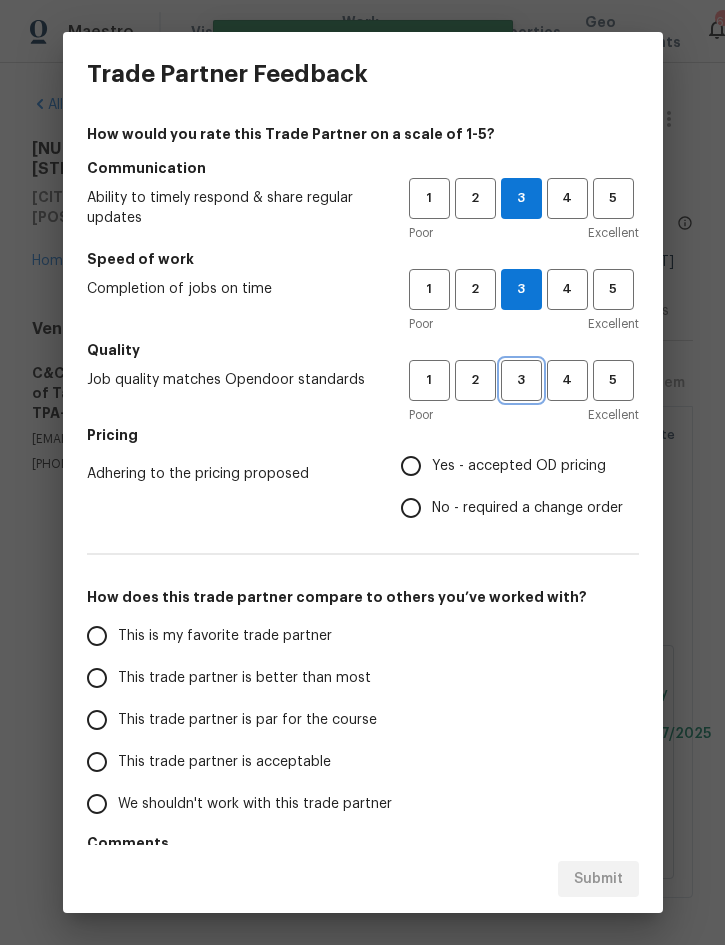 click on "3" at bounding box center (521, 380) 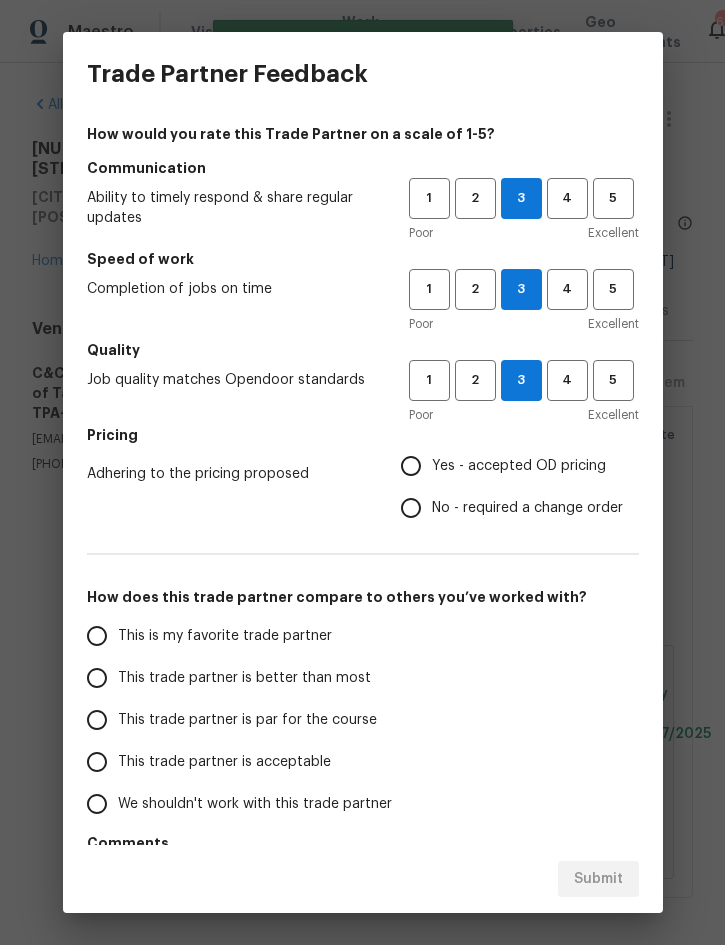 click on "Yes - accepted OD pricing" at bounding box center [506, 466] 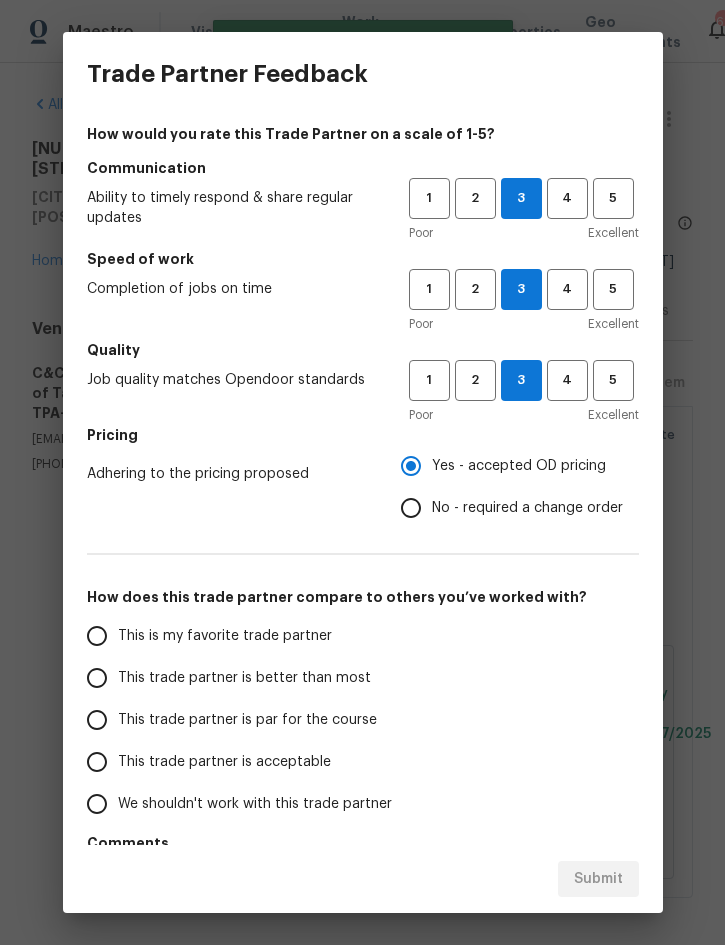 click on "This trade partner is better than most" at bounding box center (244, 678) 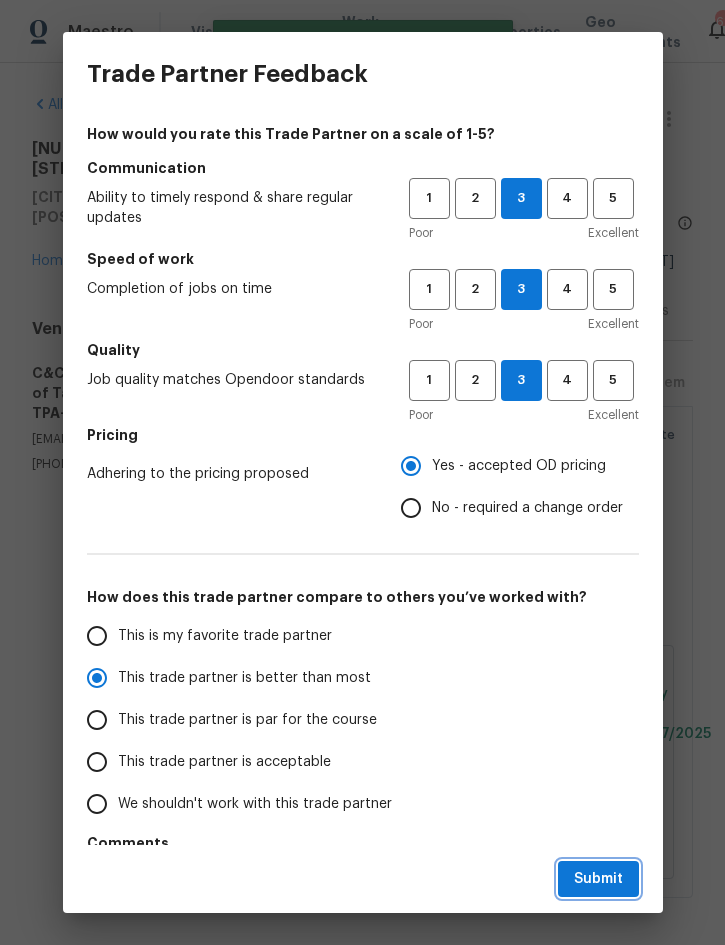 click on "Submit" at bounding box center [598, 879] 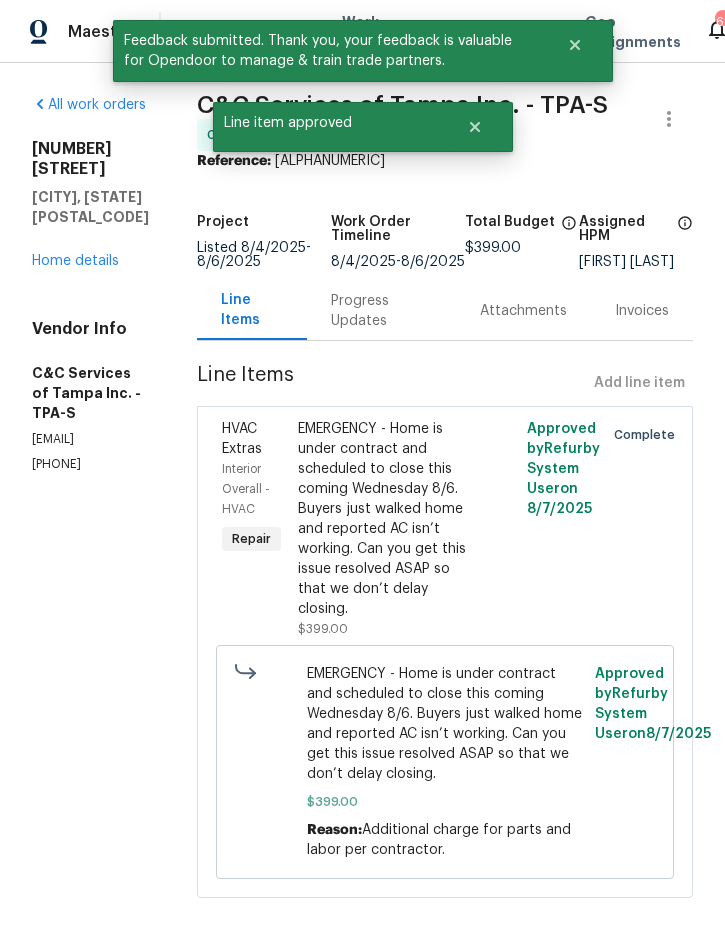 scroll, scrollTop: 0, scrollLeft: 0, axis: both 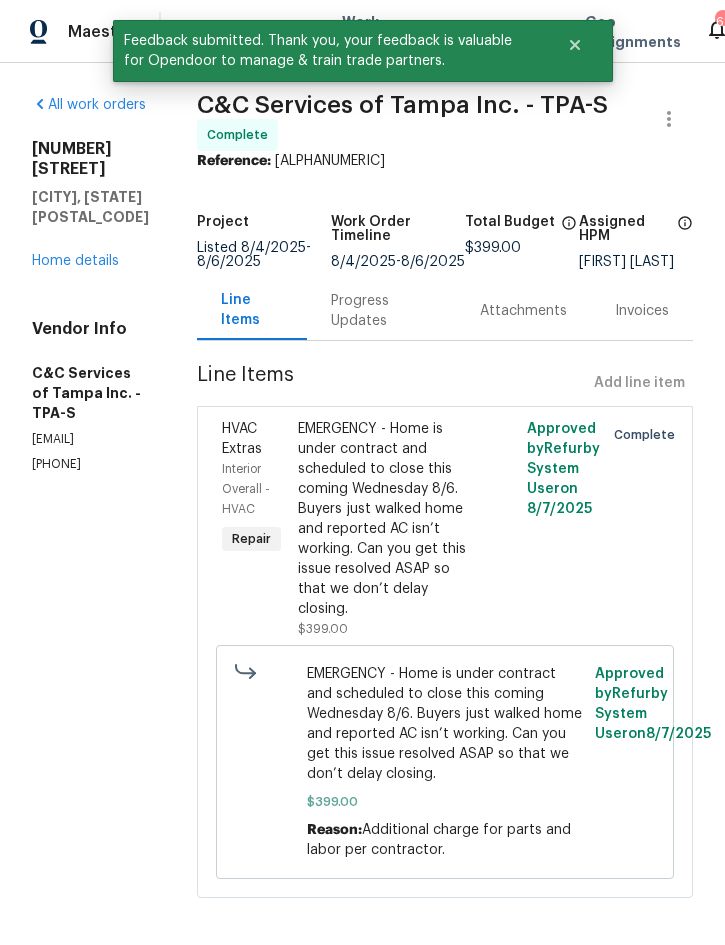 click on "Maestro Visits Projects Work Orders Tasks Properties Geo Assignments 61 [CITY] [FIRST] [LAST]" at bounding box center (362, 31) 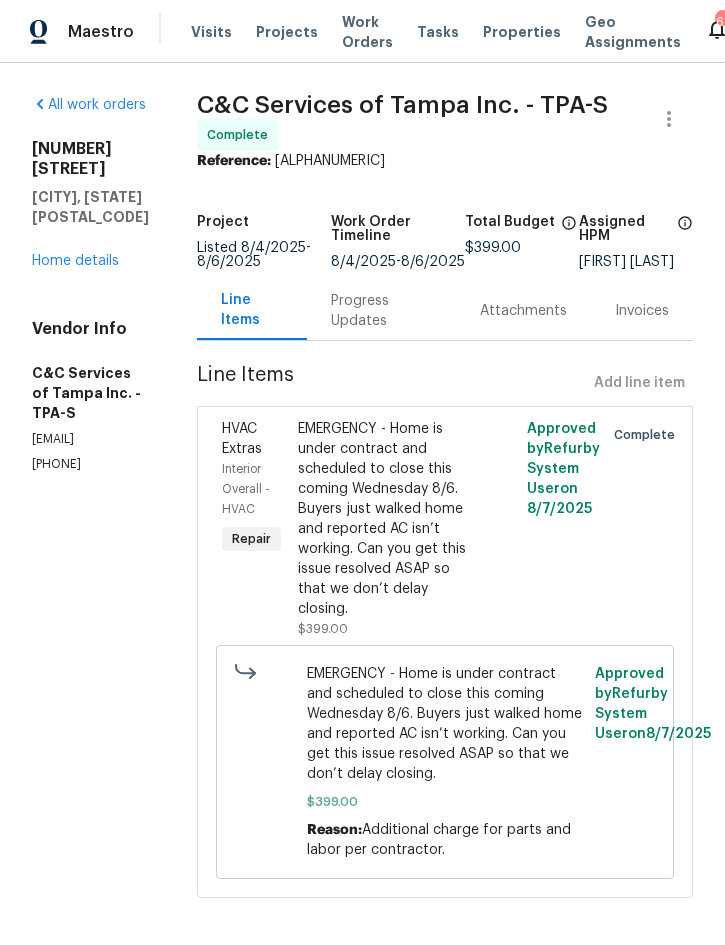 click on "Projects" at bounding box center (287, 32) 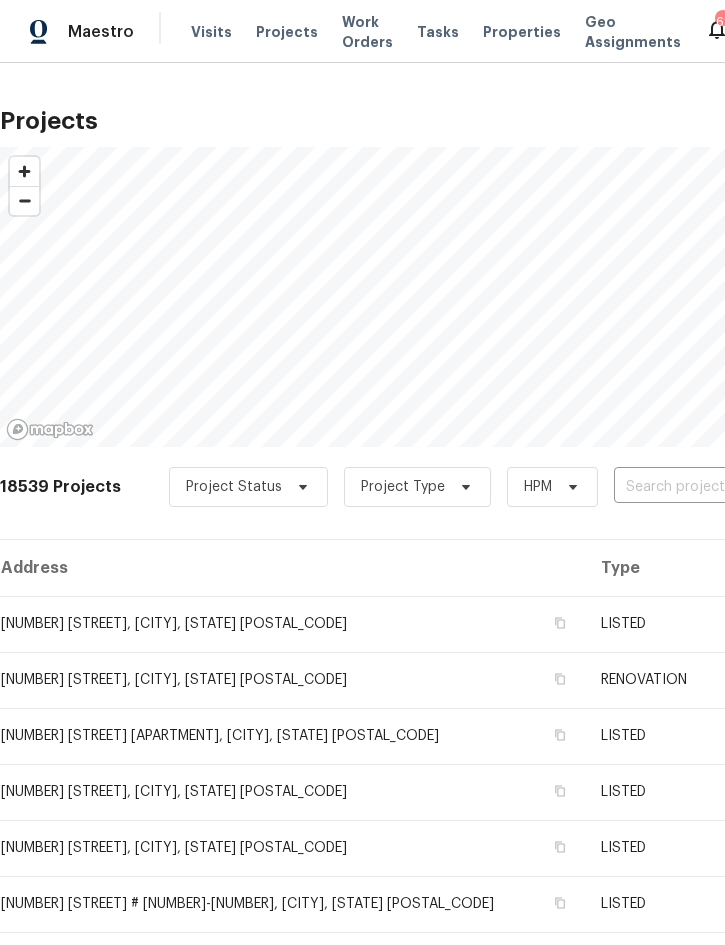click at bounding box center (728, 487) 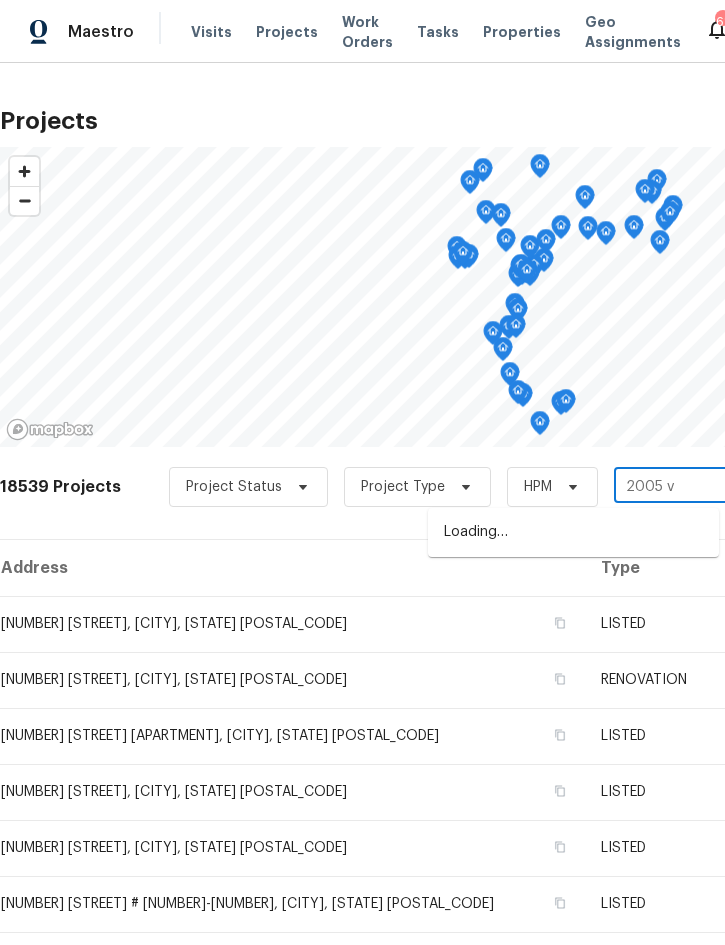 type on "2005 vi" 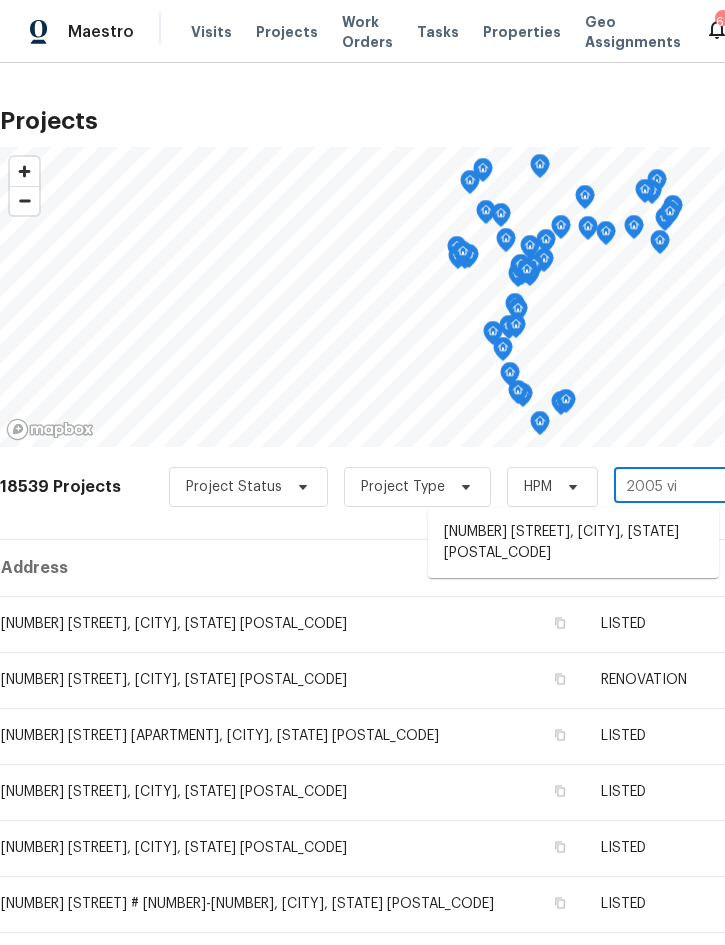 click on "[NUMBER] [STREET], [CITY], [STATE] [POSTAL_CODE]" at bounding box center [573, 543] 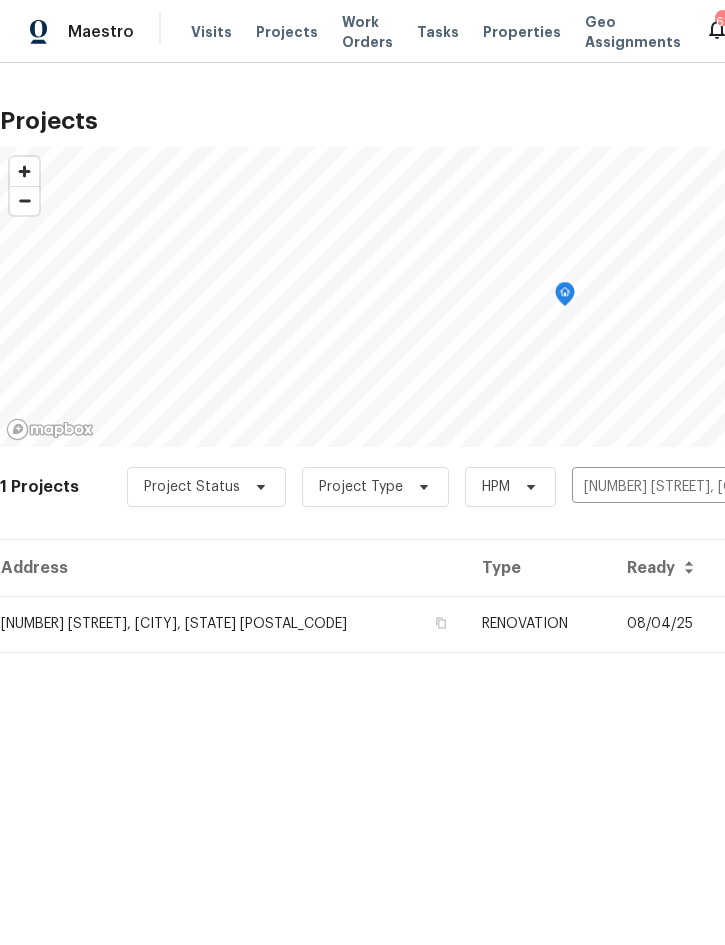 click on "RENOVATION" at bounding box center (538, 624) 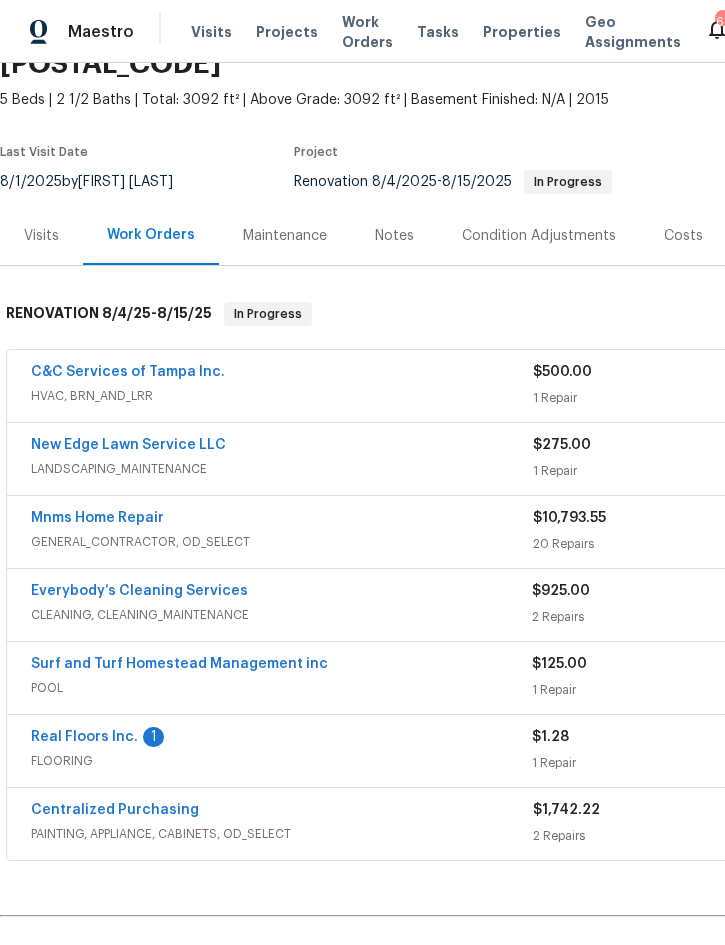 scroll, scrollTop: 116, scrollLeft: 0, axis: vertical 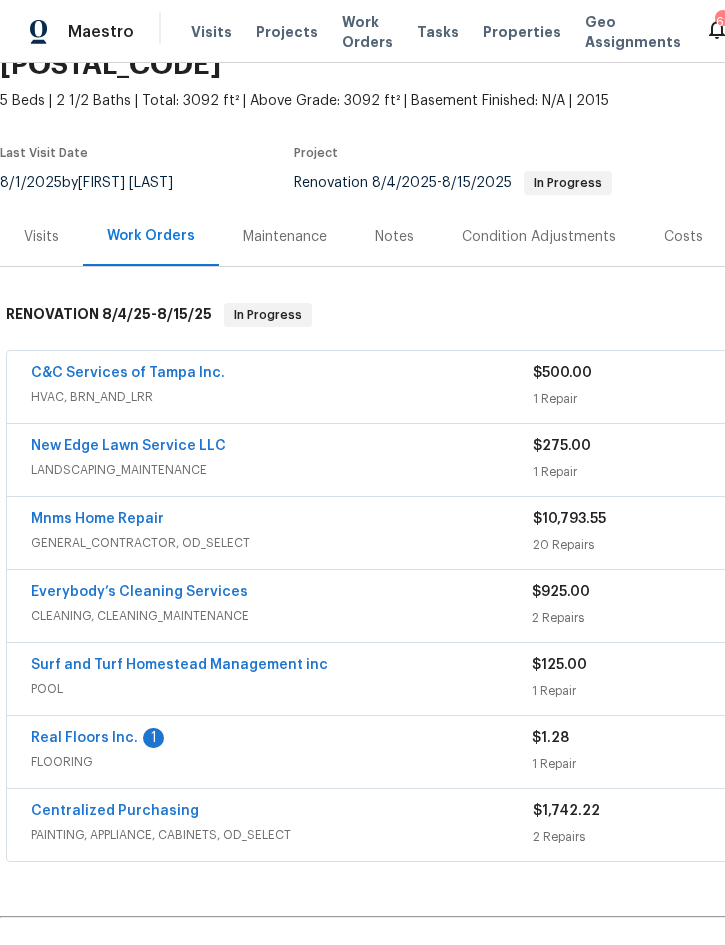 click on "C&C Services of Tampa Inc." at bounding box center (128, 373) 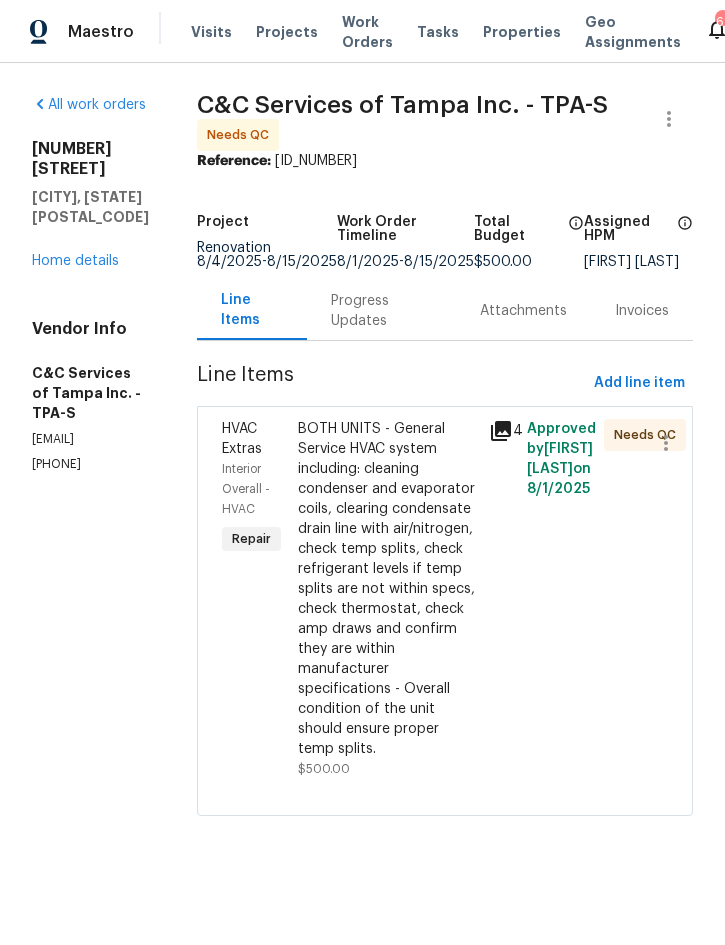 click on "Progress Updates" at bounding box center [381, 311] 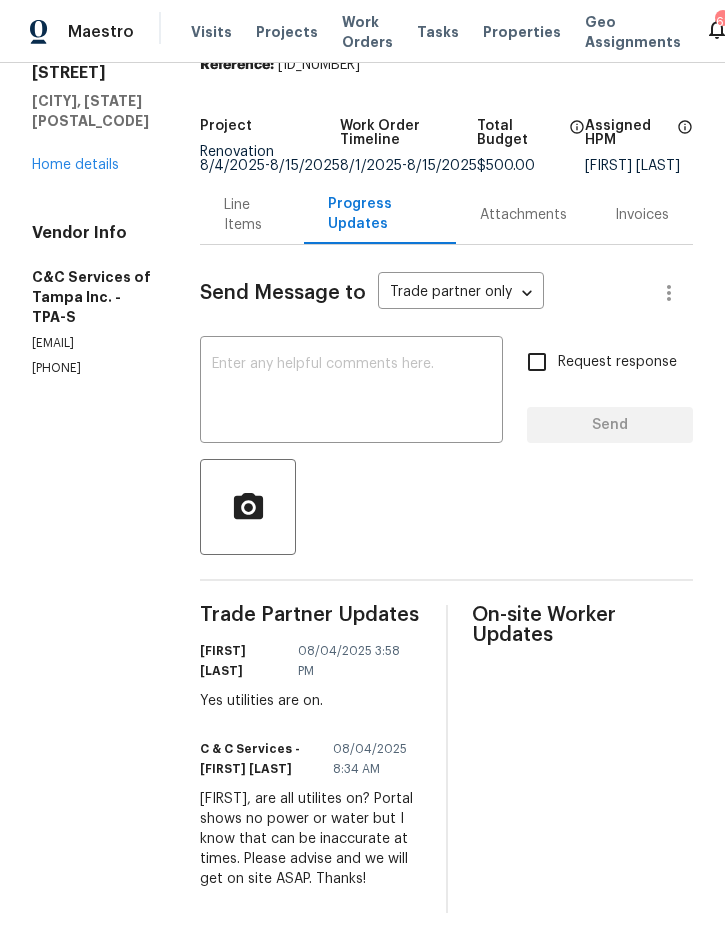 scroll, scrollTop: 114, scrollLeft: 0, axis: vertical 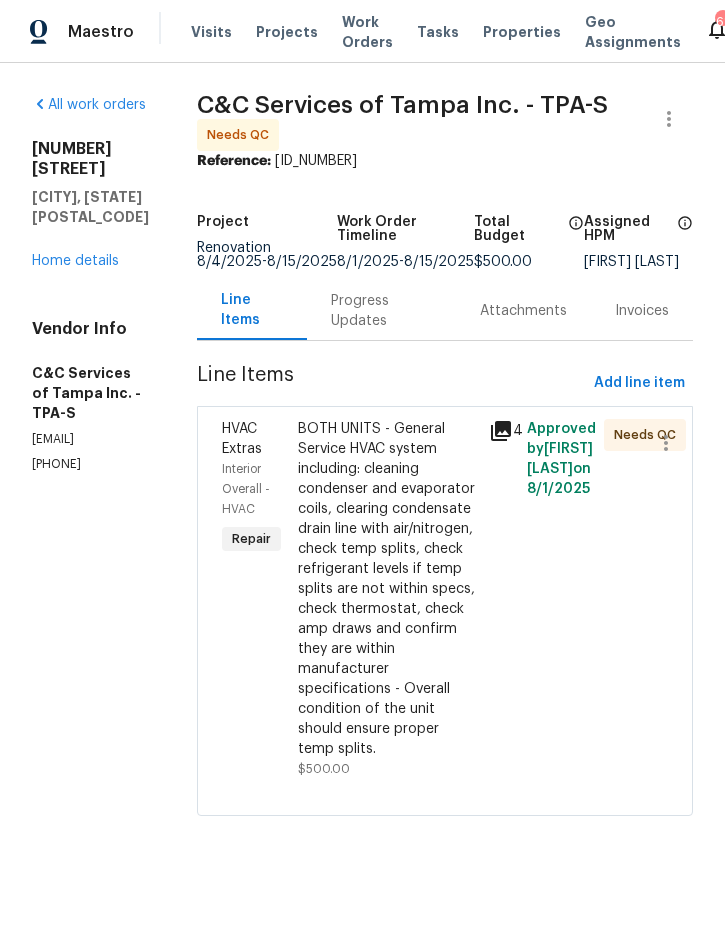 click on "BOTH UNITS - General Service HVAC system including: cleaning condenser and evaporator coils, clearing condensate drain line with air/nitrogen, check temp splits, check refrigerant levels if temp splits are not within specs, check thermostat, check amp draws and confirm they are within manufacturer specifications - Overall condition of the unit should ensure proper temp splits." at bounding box center (387, 589) 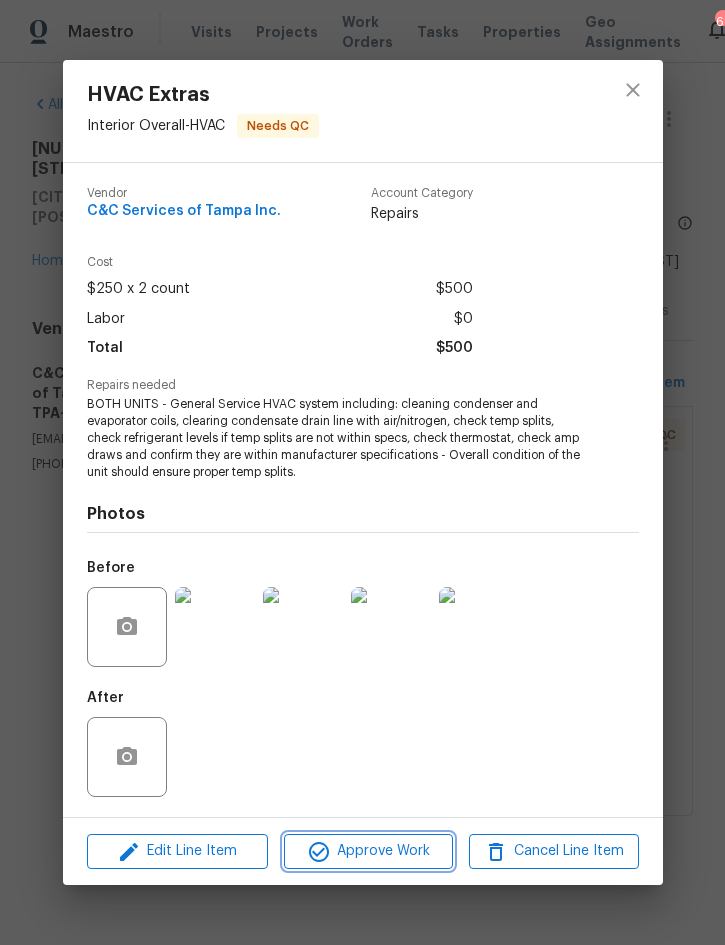 click on "Approve Work" at bounding box center (368, 851) 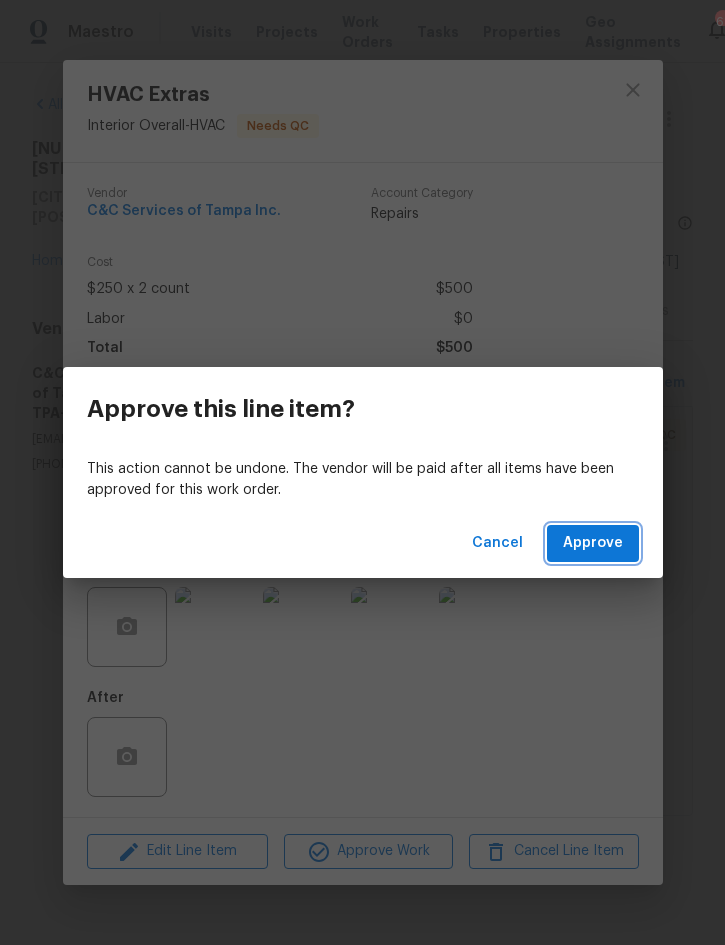 click on "Approve" at bounding box center [593, 543] 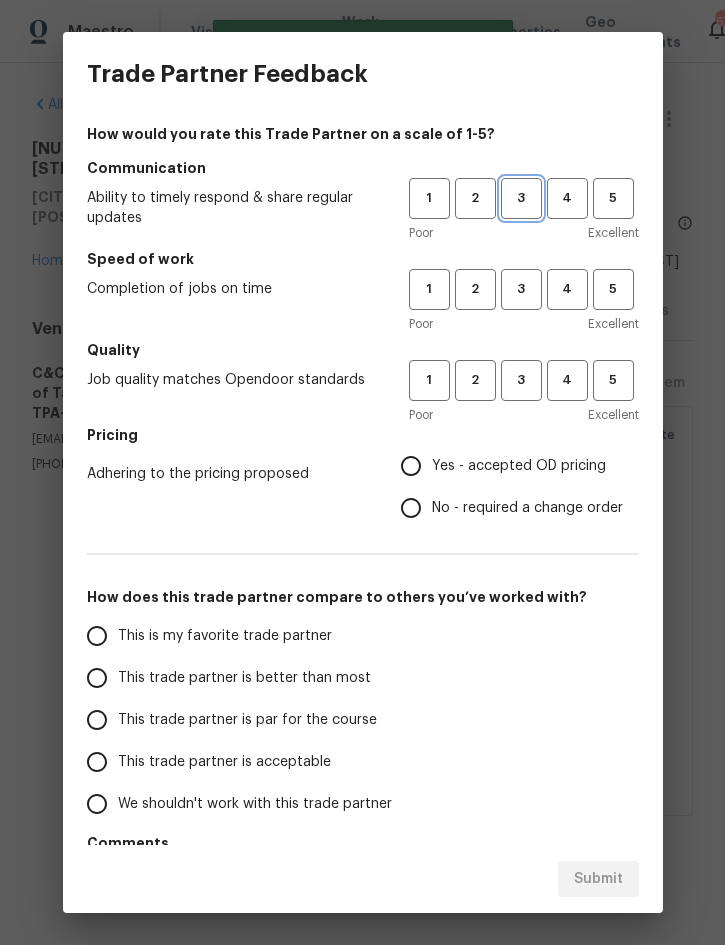 click on "3" at bounding box center [521, 198] 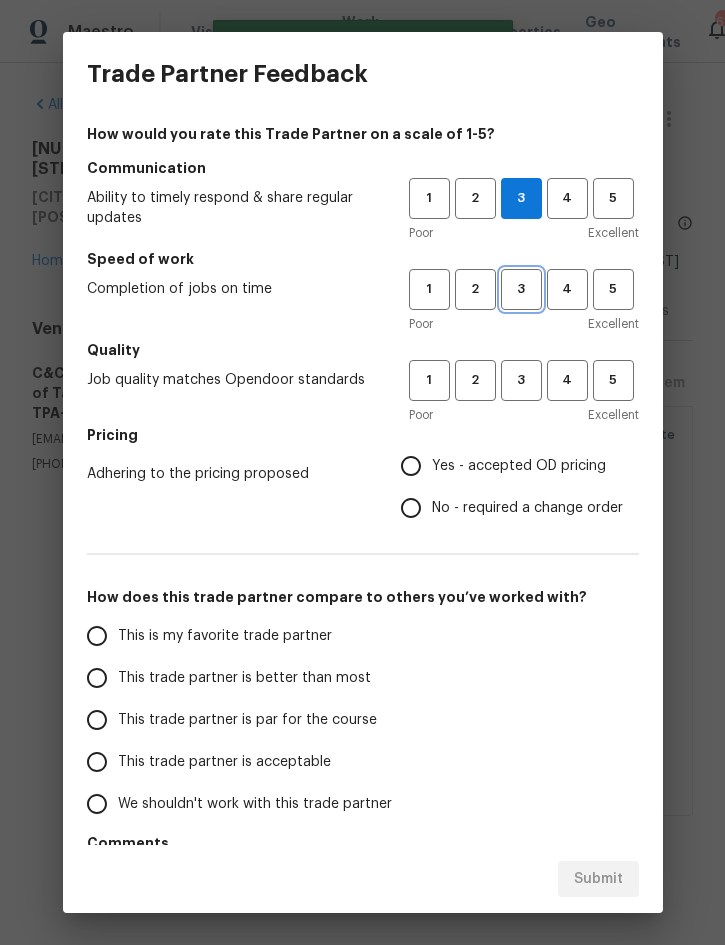 click on "3" at bounding box center (521, 289) 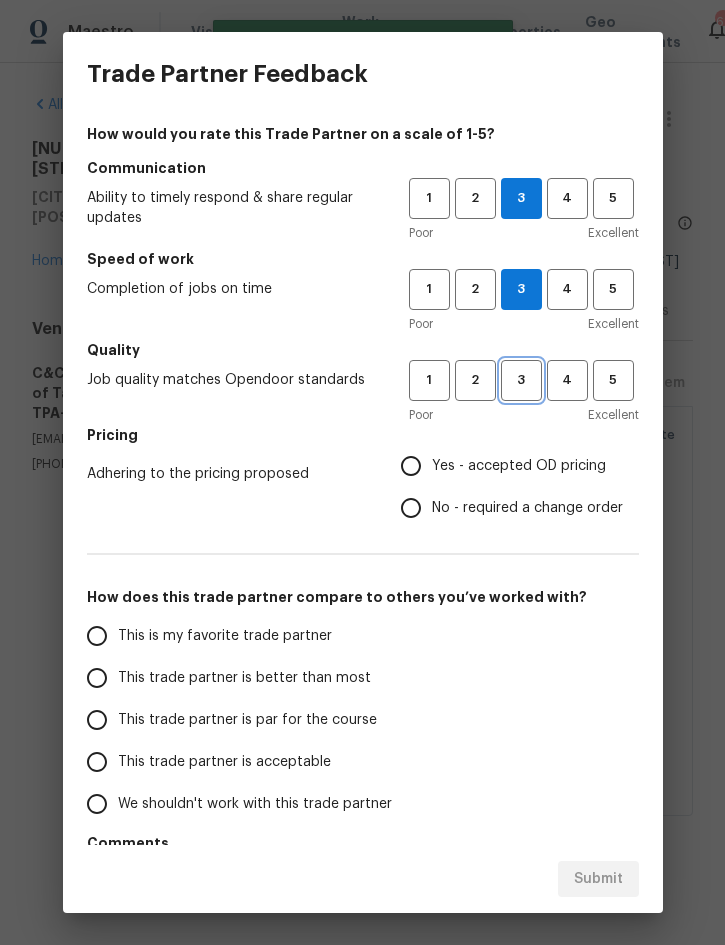 click on "3" at bounding box center [521, 380] 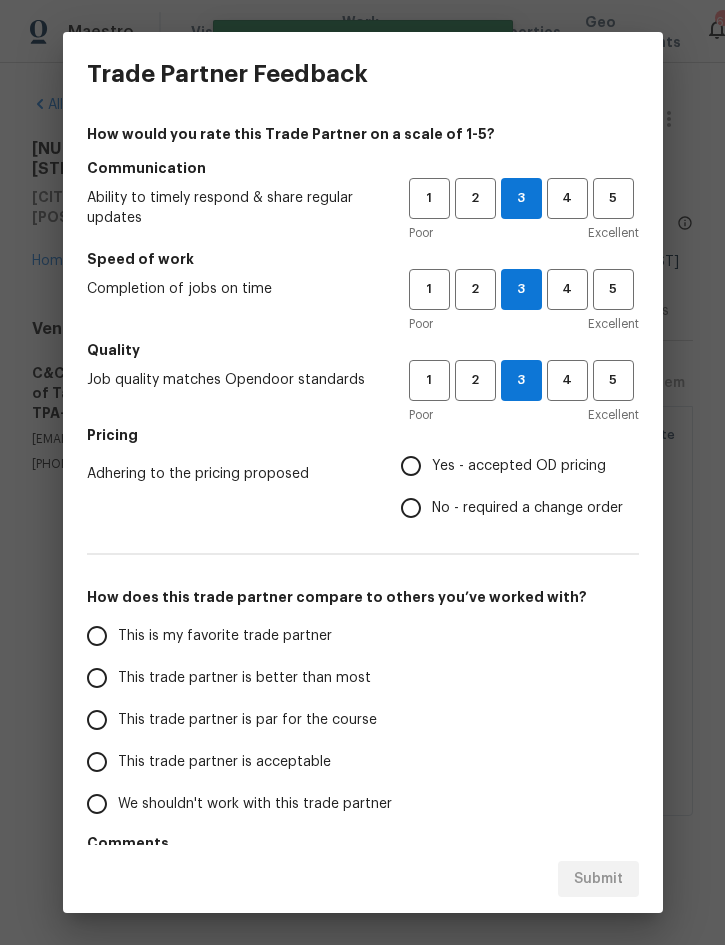 click on "Yes - accepted OD pricing" at bounding box center (506, 466) 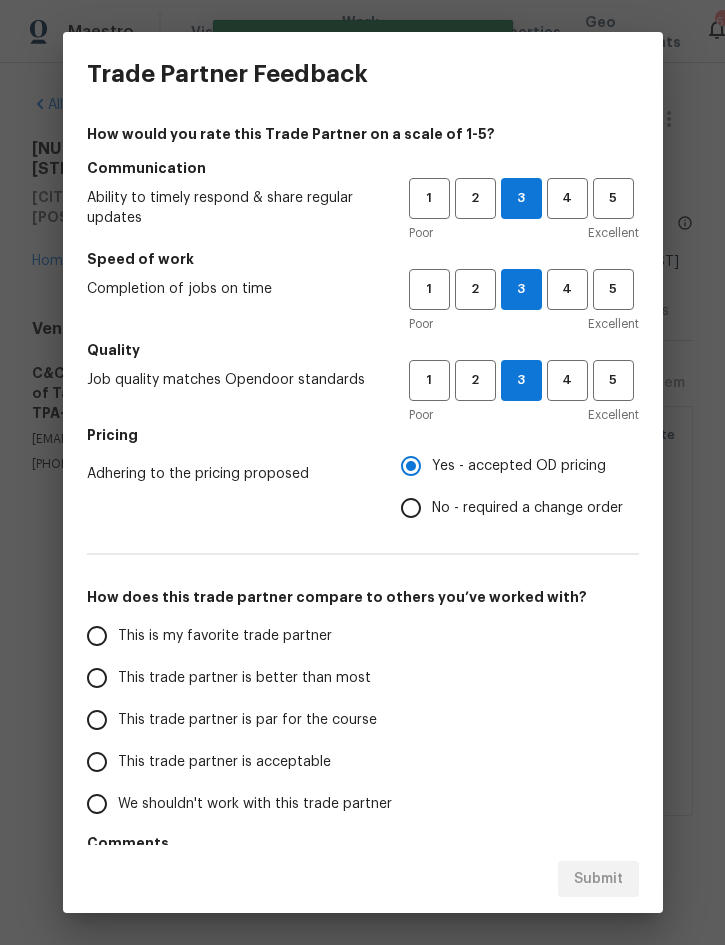 click on "This trade partner is better than most" at bounding box center [244, 678] 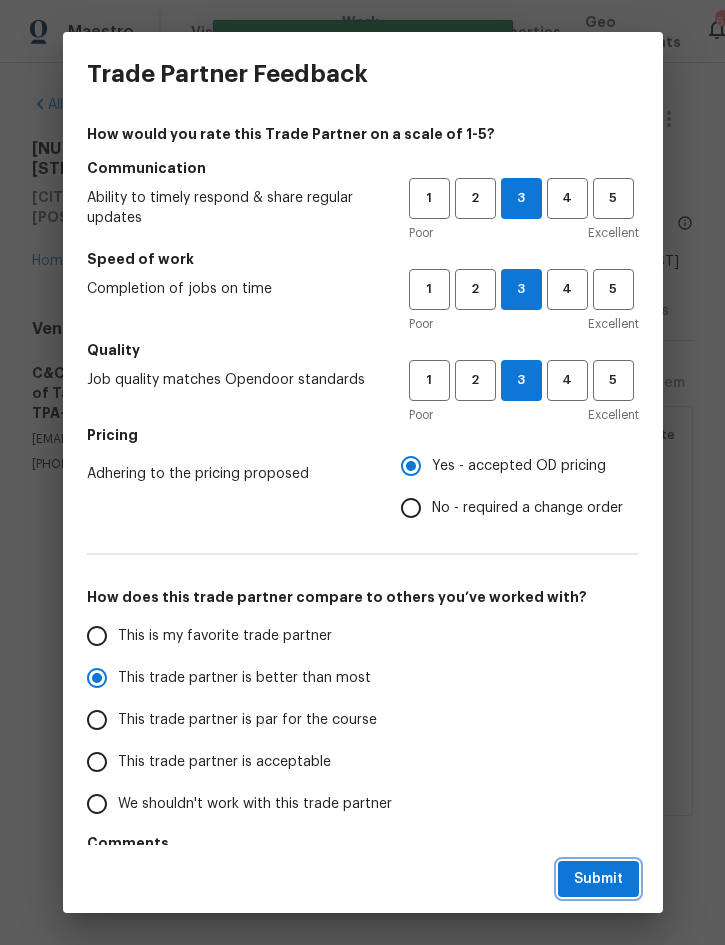 click on "Submit" at bounding box center [598, 879] 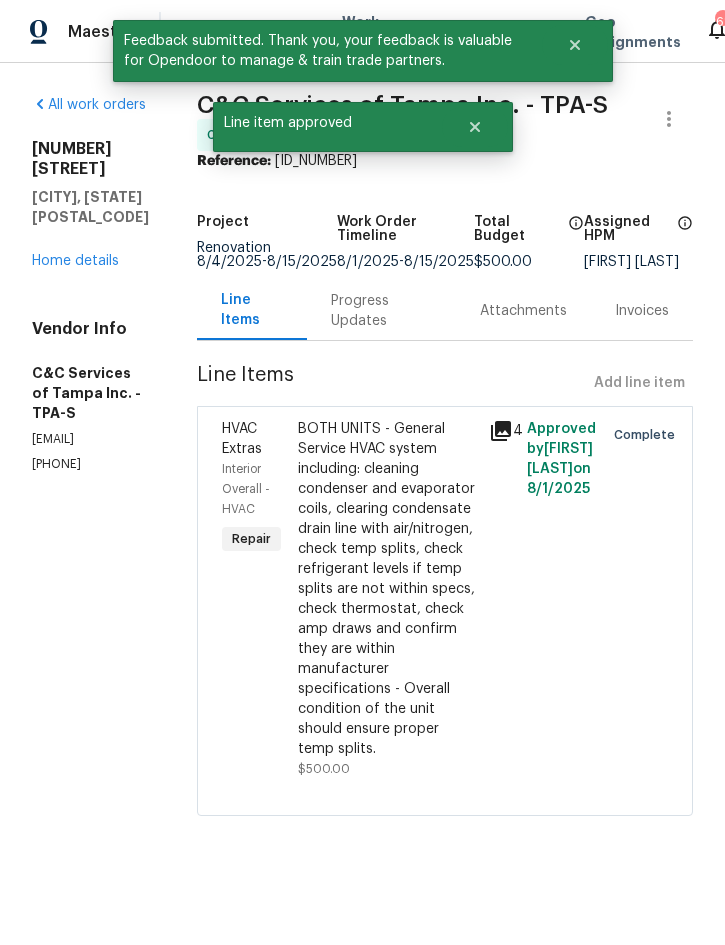 click on "Home details" at bounding box center (75, 261) 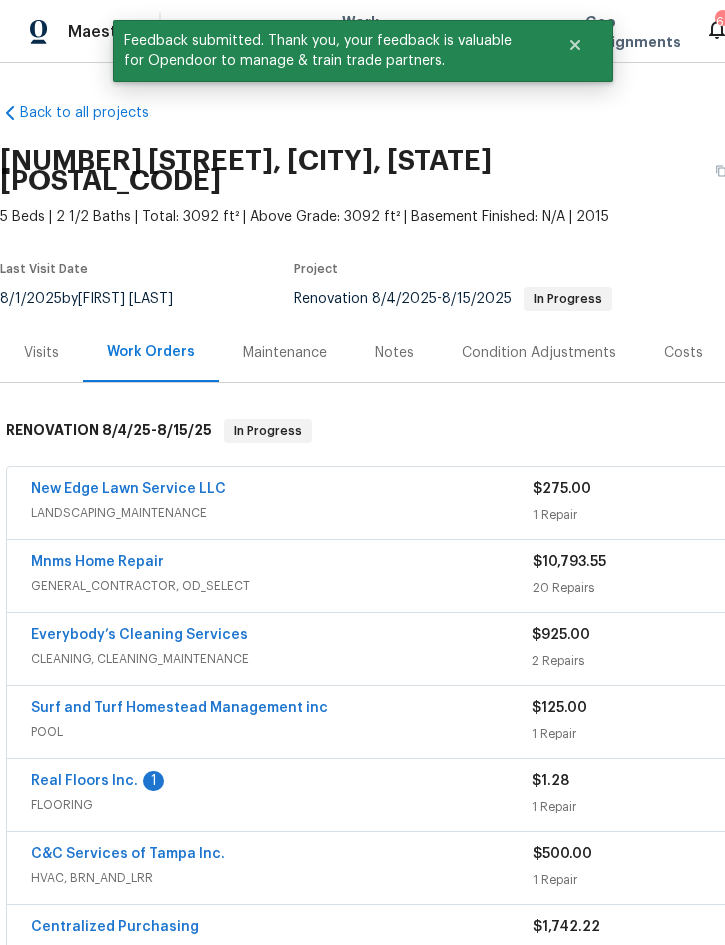 click on "Real Floors Inc." at bounding box center (84, 781) 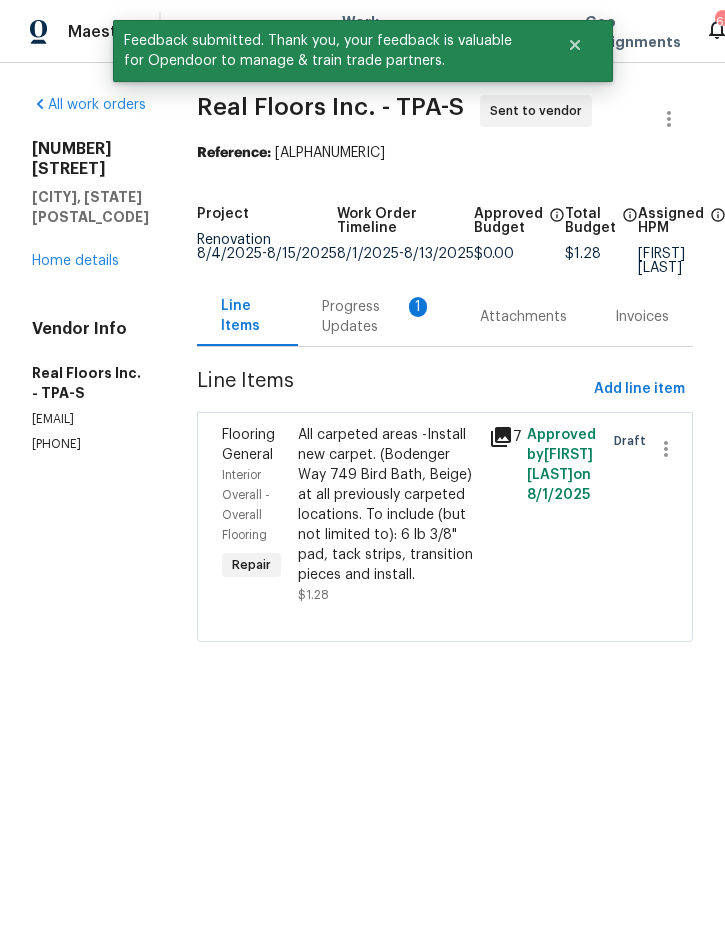 click on "Progress Updates 1" at bounding box center [377, 317] 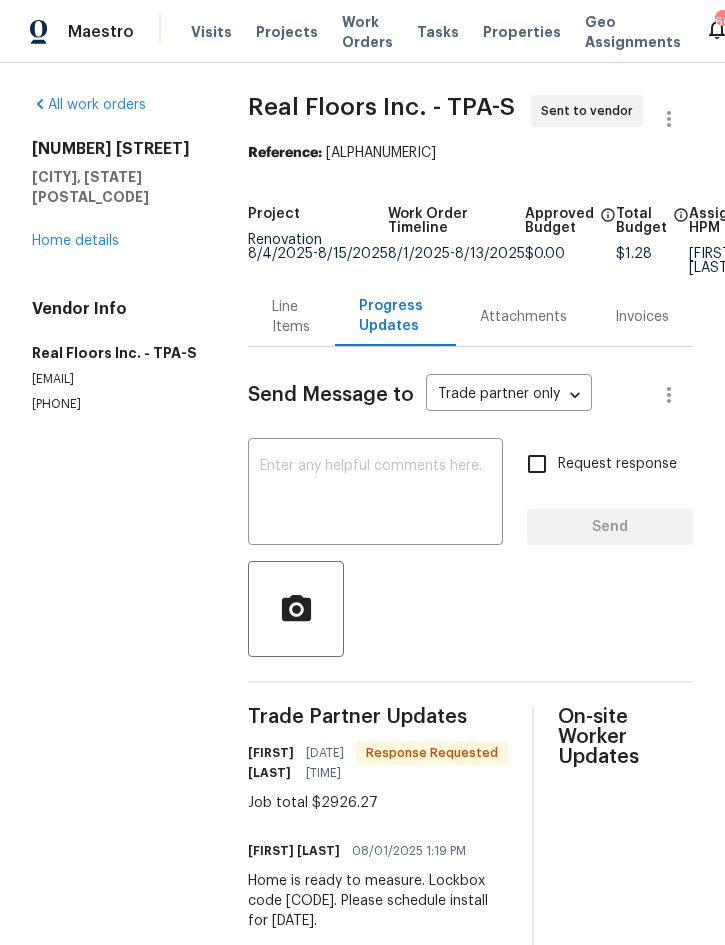 click on "Line Items" at bounding box center (291, 317) 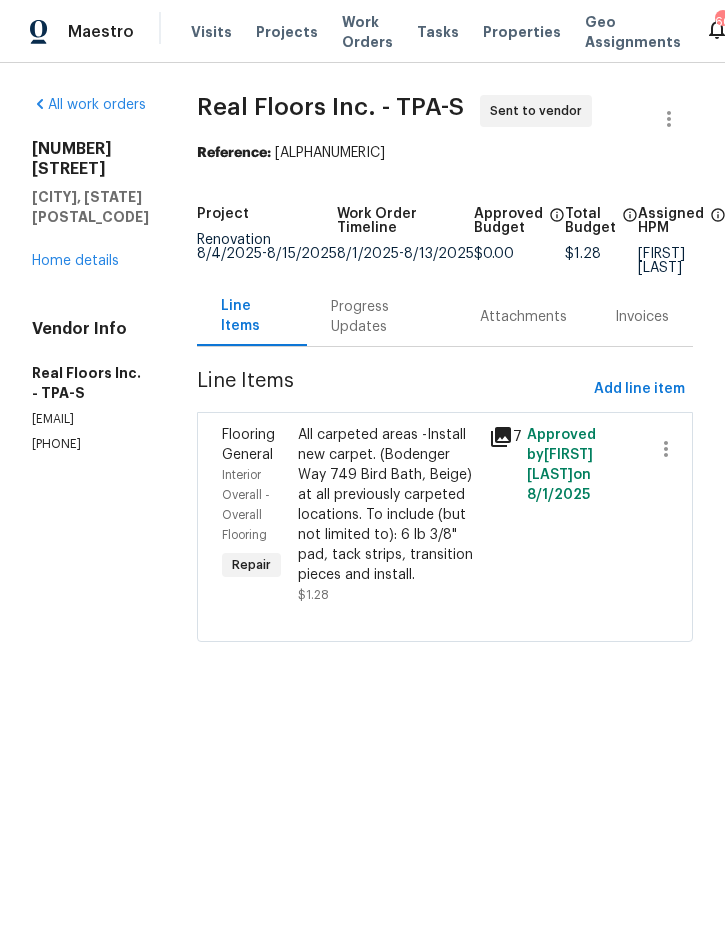 click on "All carpeted areas -Install new carpet. (Bodenger Way 749 Bird Bath, Beige) at all previously carpeted locations. To include (but not limited to): 6 lb 3/8" pad, tack strips, transition pieces and install." at bounding box center [387, 505] 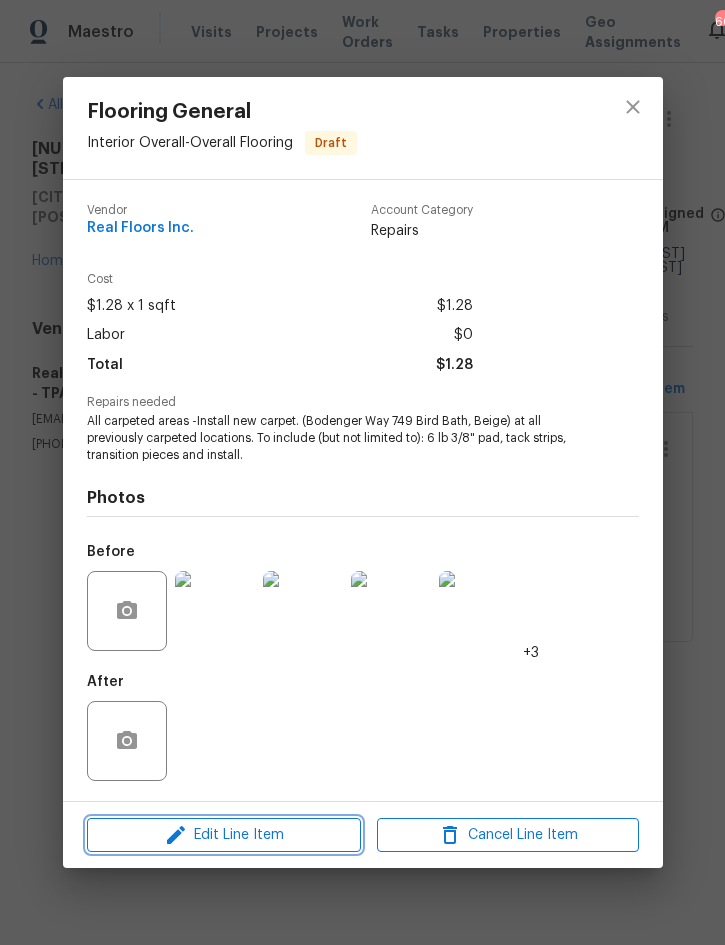 click on "Edit Line Item" at bounding box center (224, 835) 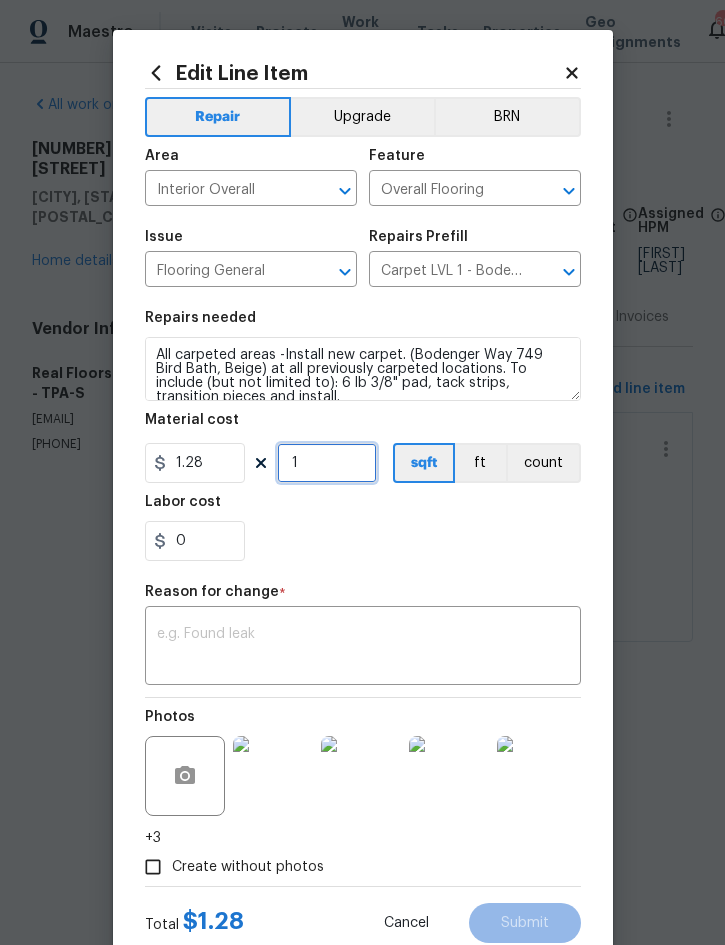 click on "1" at bounding box center (327, 463) 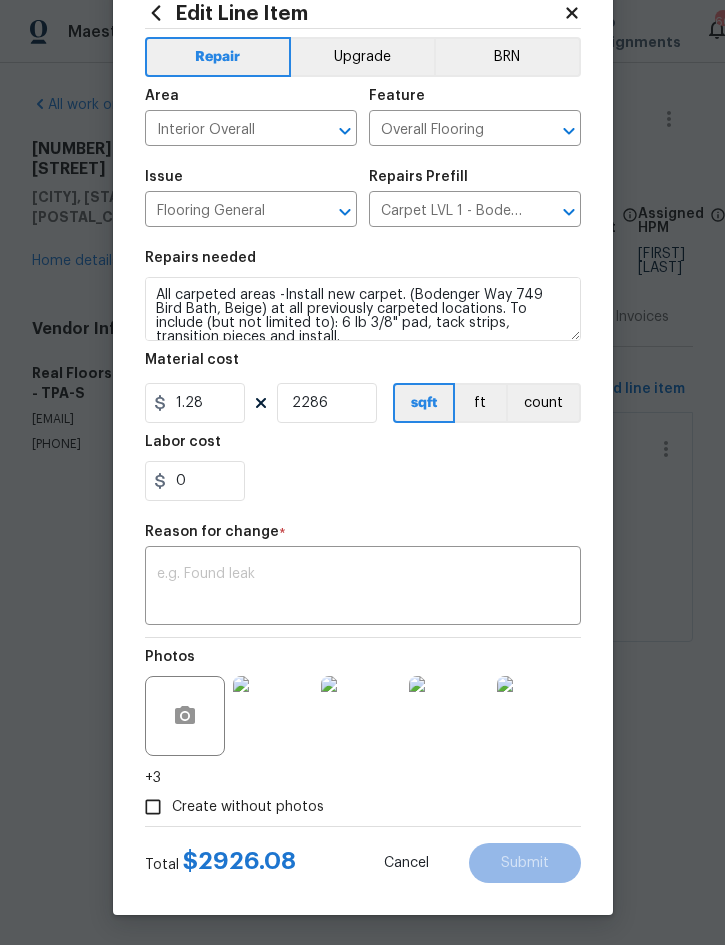 scroll, scrollTop: 64, scrollLeft: 0, axis: vertical 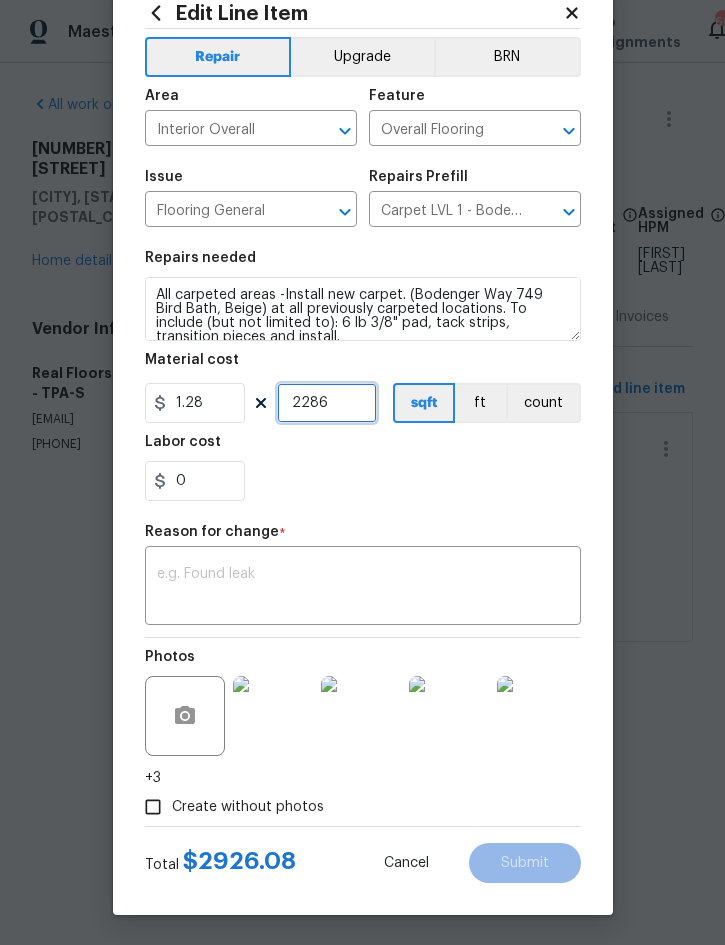 type on "2286" 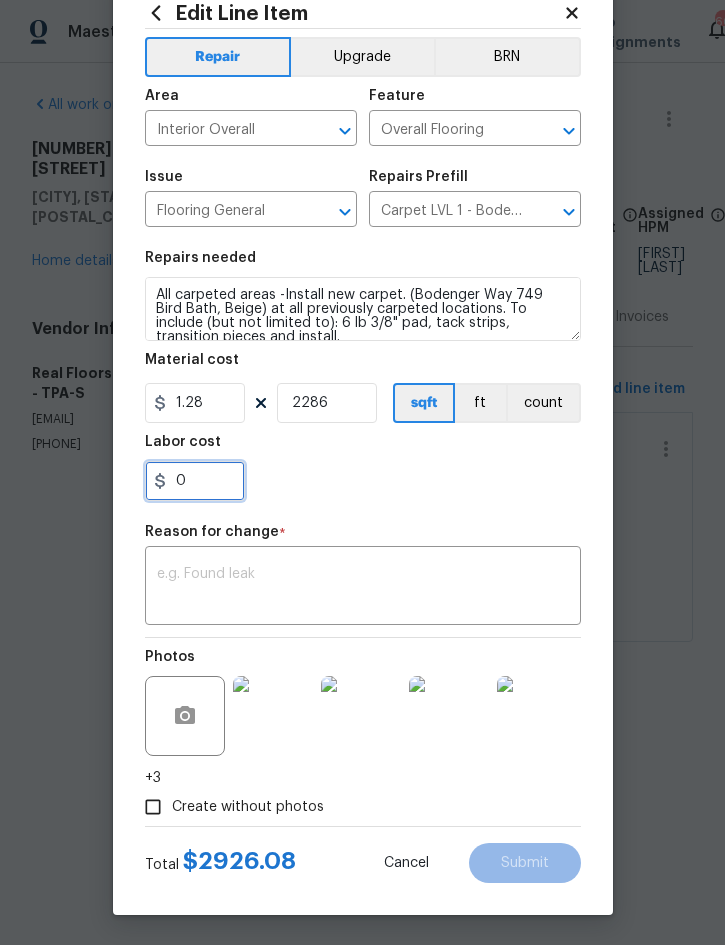 click on "0" at bounding box center (195, 481) 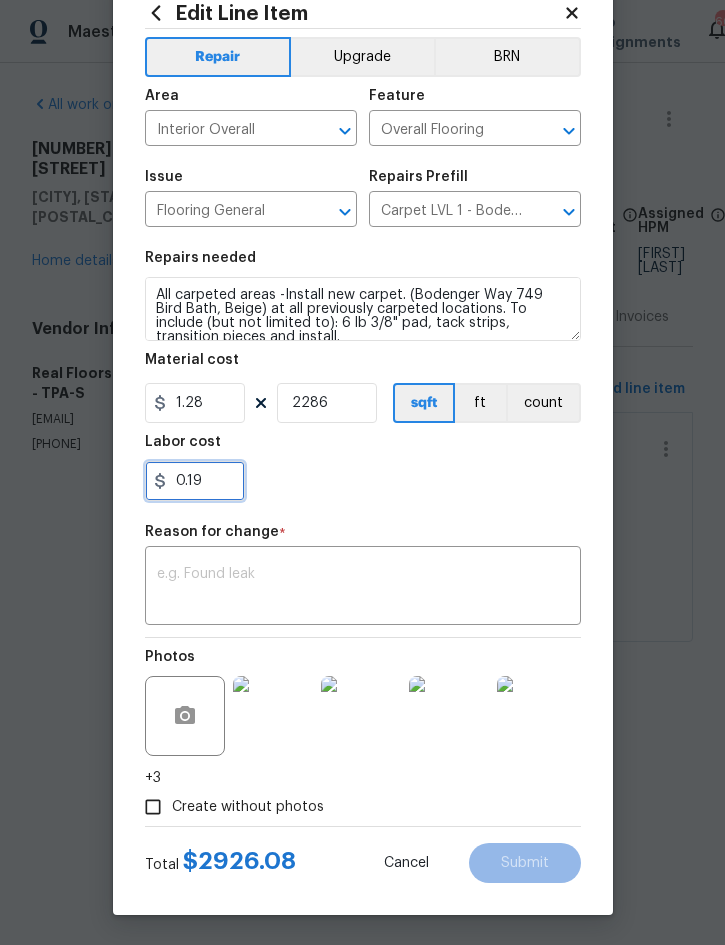 type on "0.19" 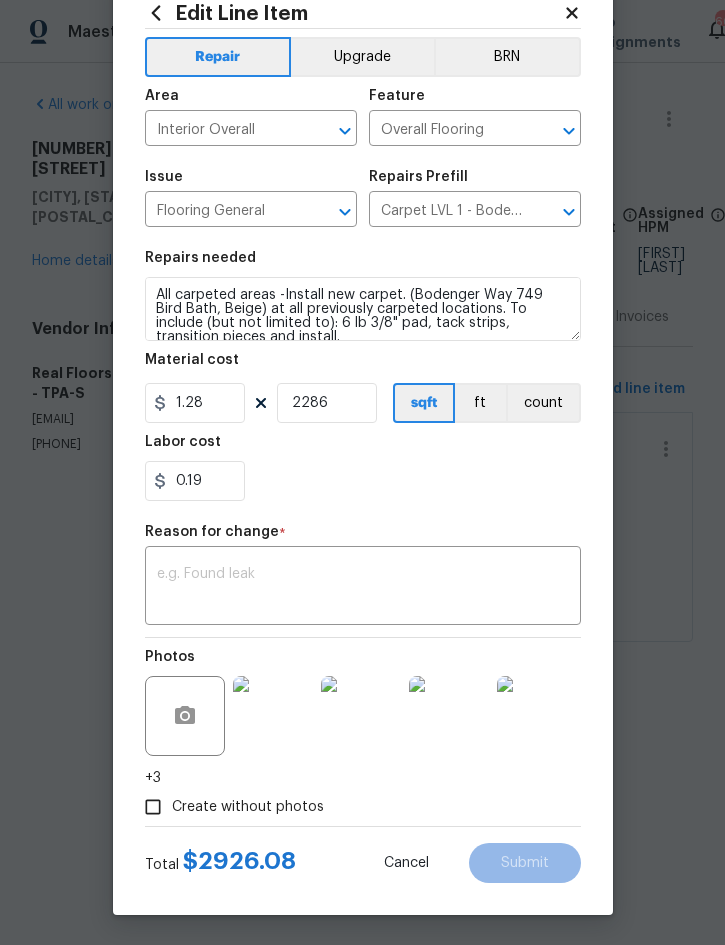 click at bounding box center [363, 588] 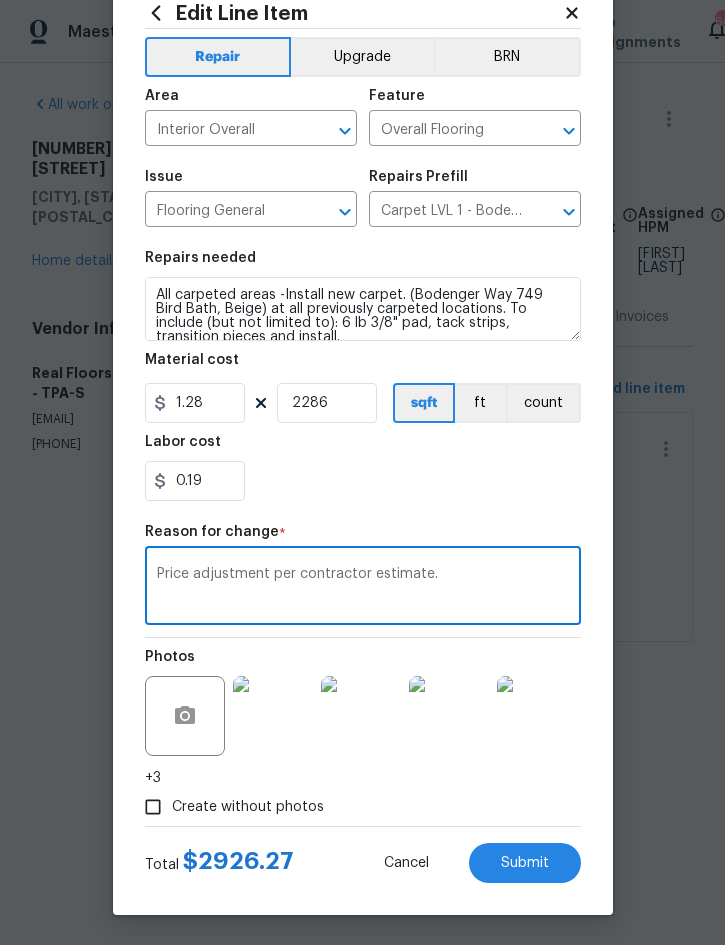 type on "Price adjustment per contractor estimate." 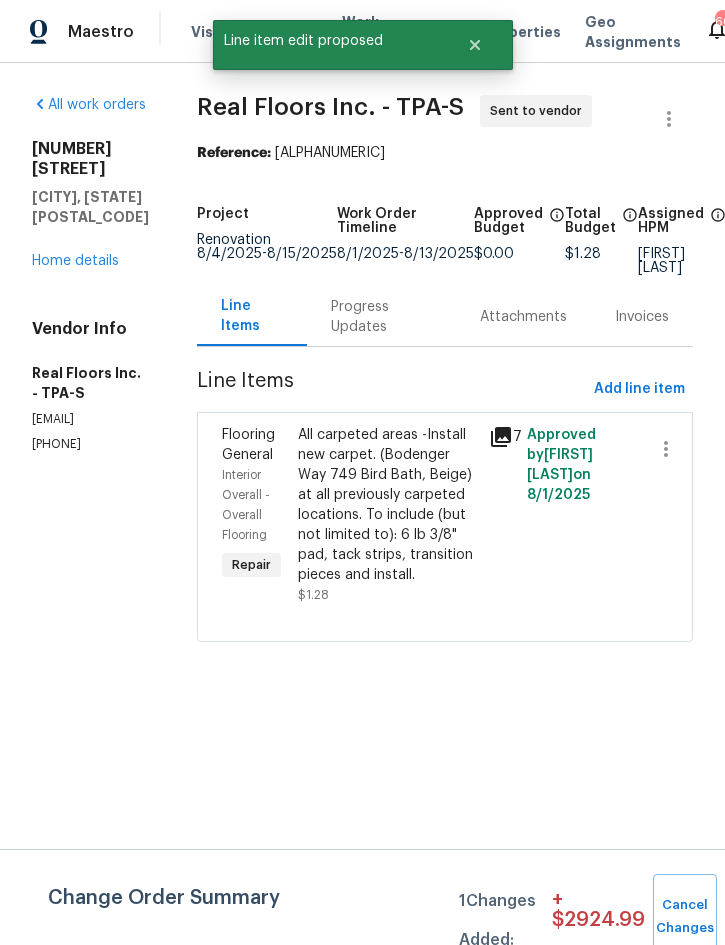 scroll, scrollTop: 0, scrollLeft: 0, axis: both 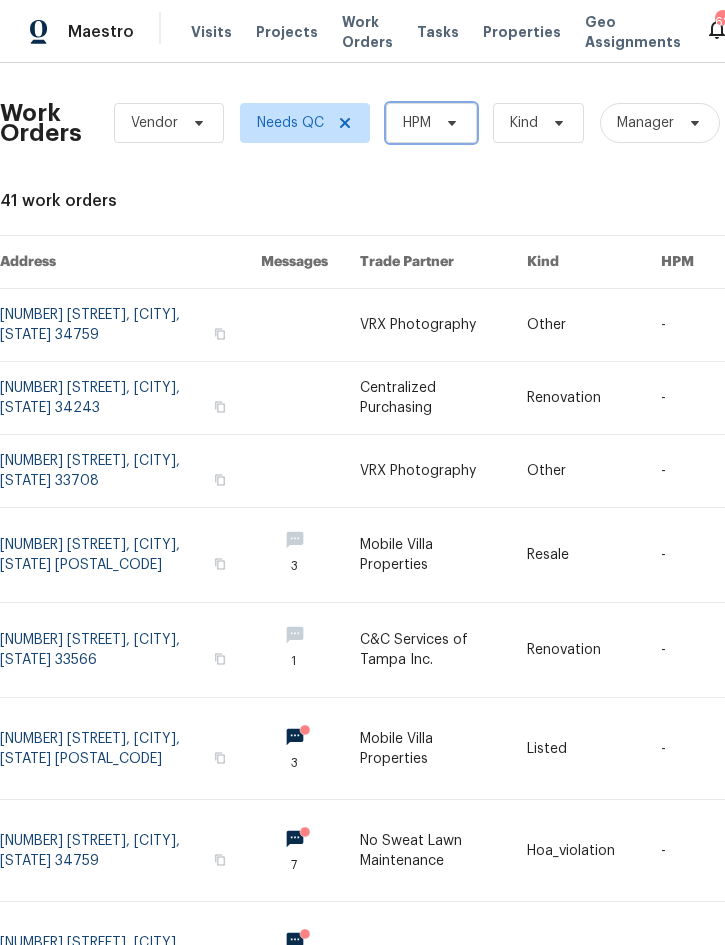 click 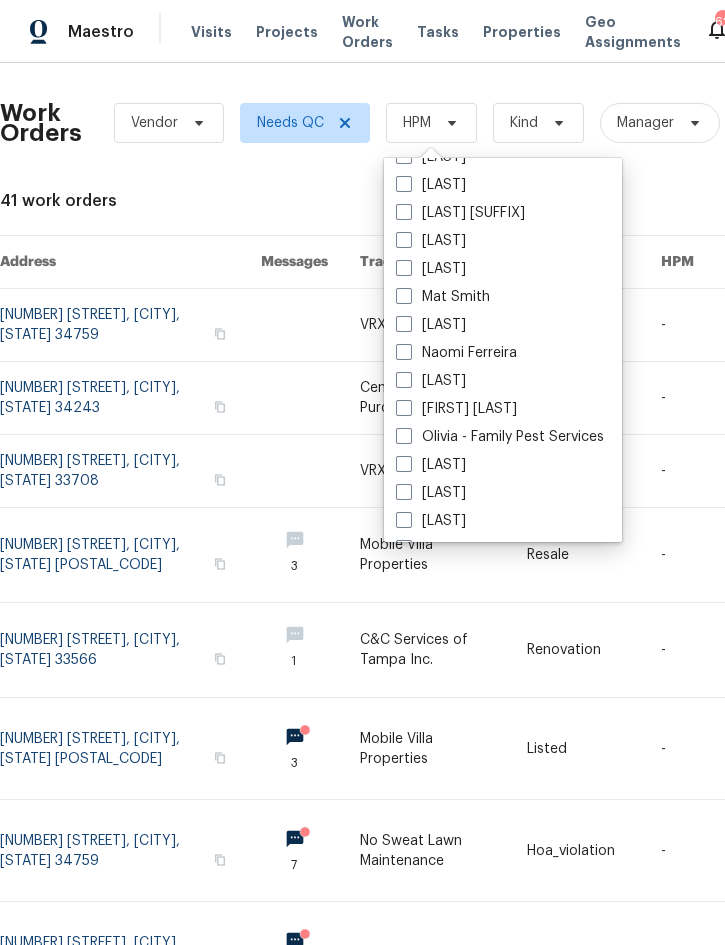 scroll, scrollTop: 195, scrollLeft: 0, axis: vertical 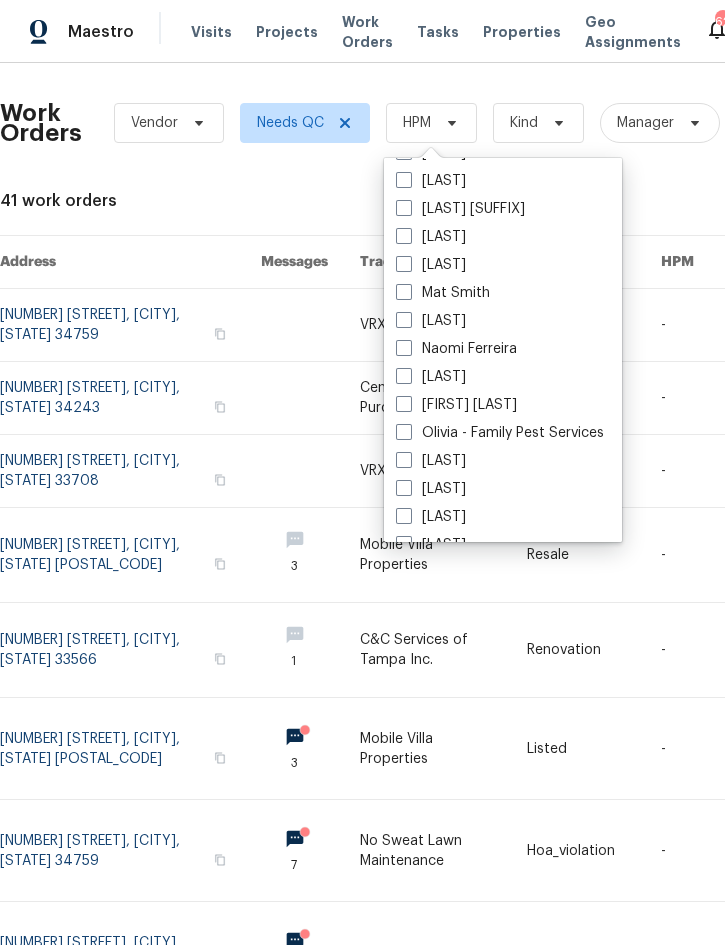 click on "[FIRST] [LAST]" at bounding box center [456, 405] 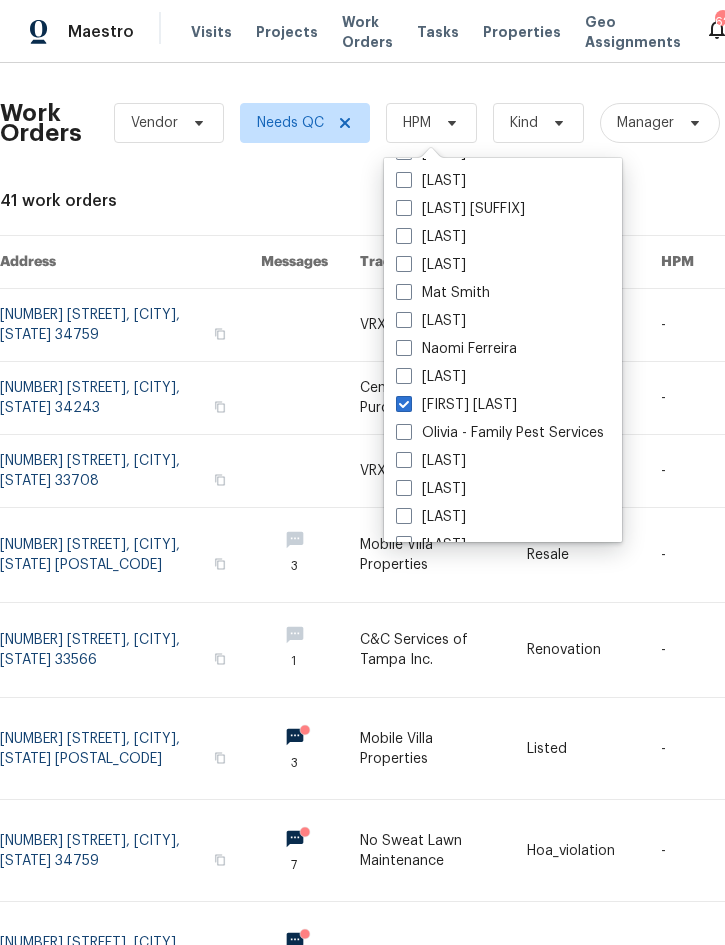 checkbox on "true" 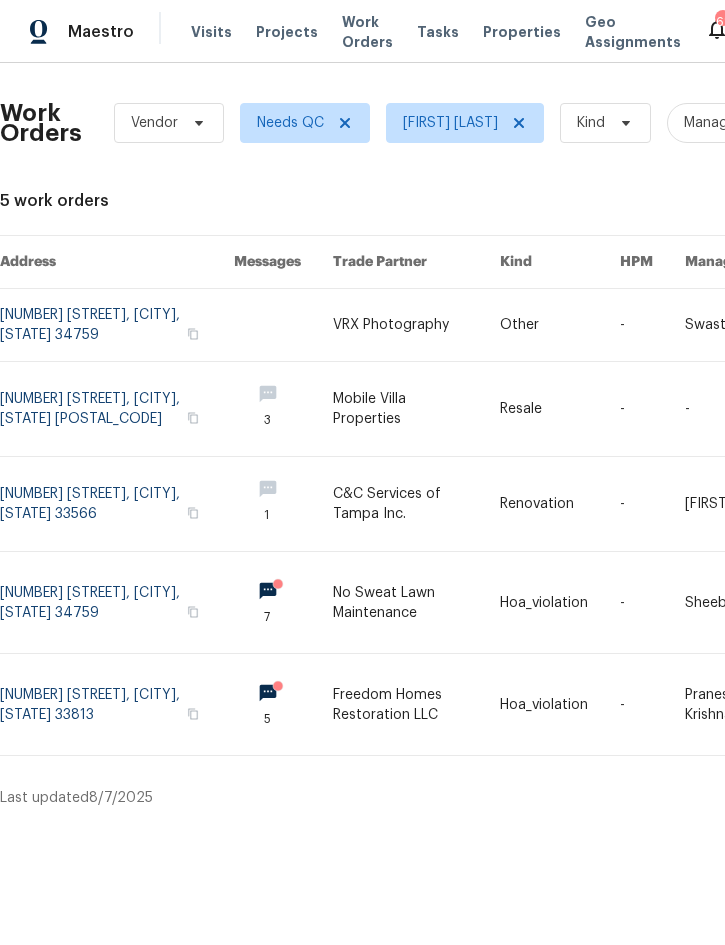 scroll, scrollTop: 0, scrollLeft: 0, axis: both 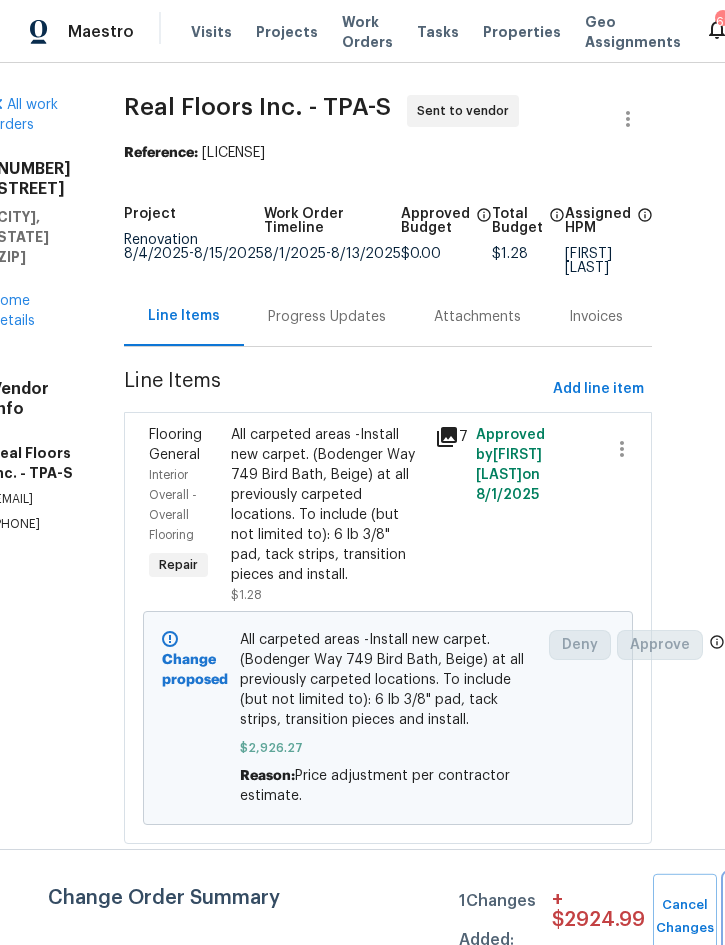 click on "Submit Changes" at bounding box center [757, 917] 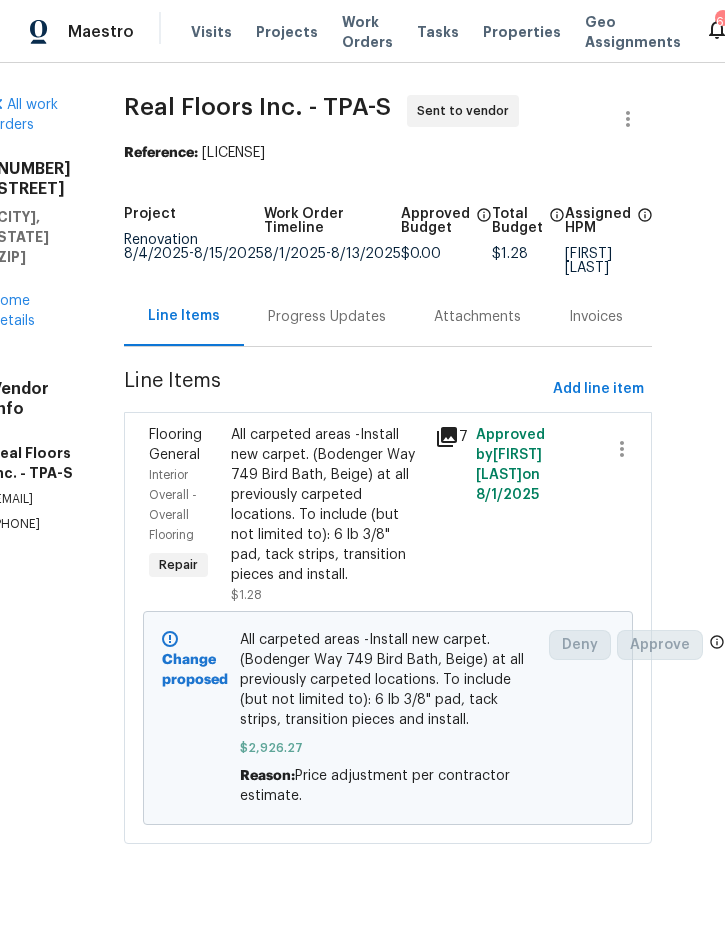 scroll, scrollTop: 0, scrollLeft: 0, axis: both 